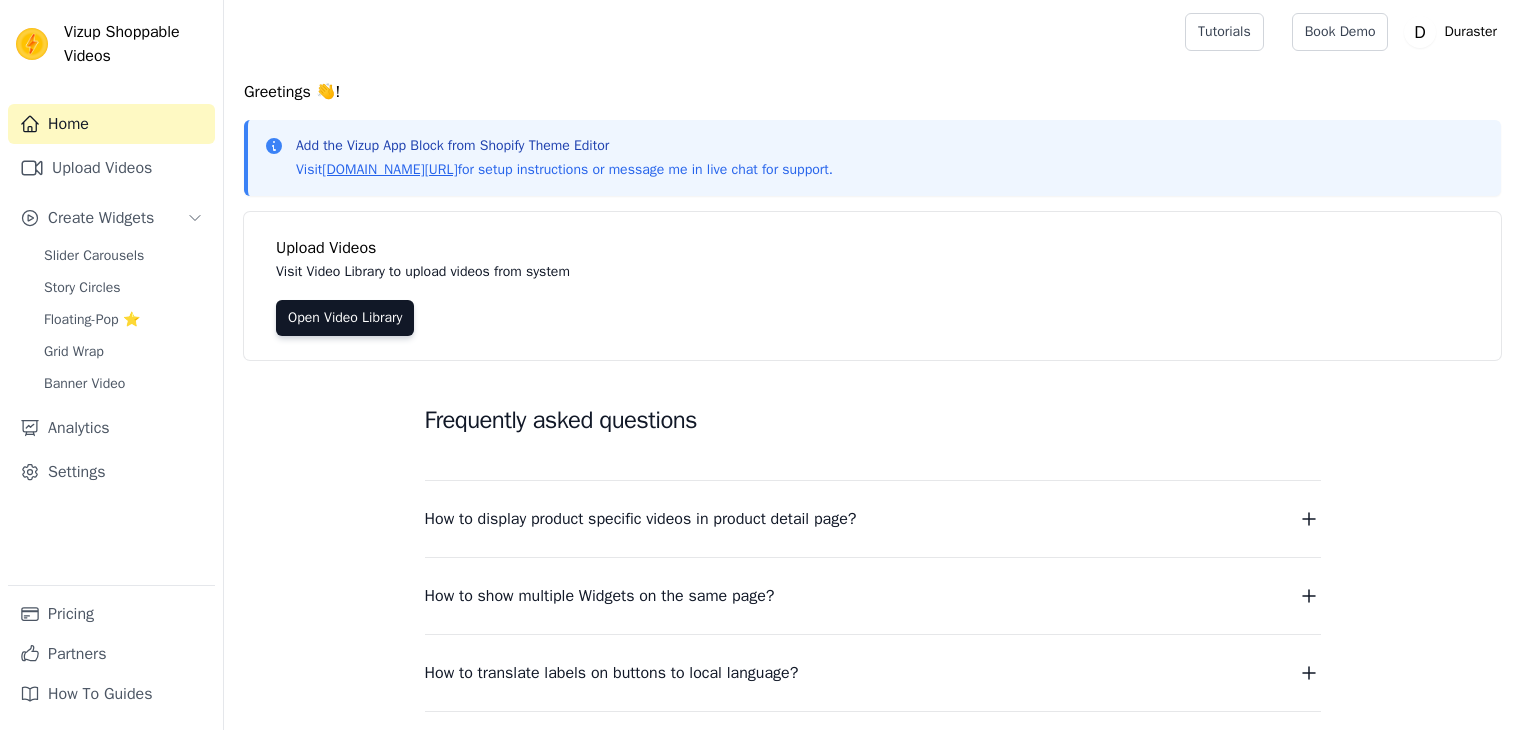 scroll, scrollTop: 0, scrollLeft: 0, axis: both 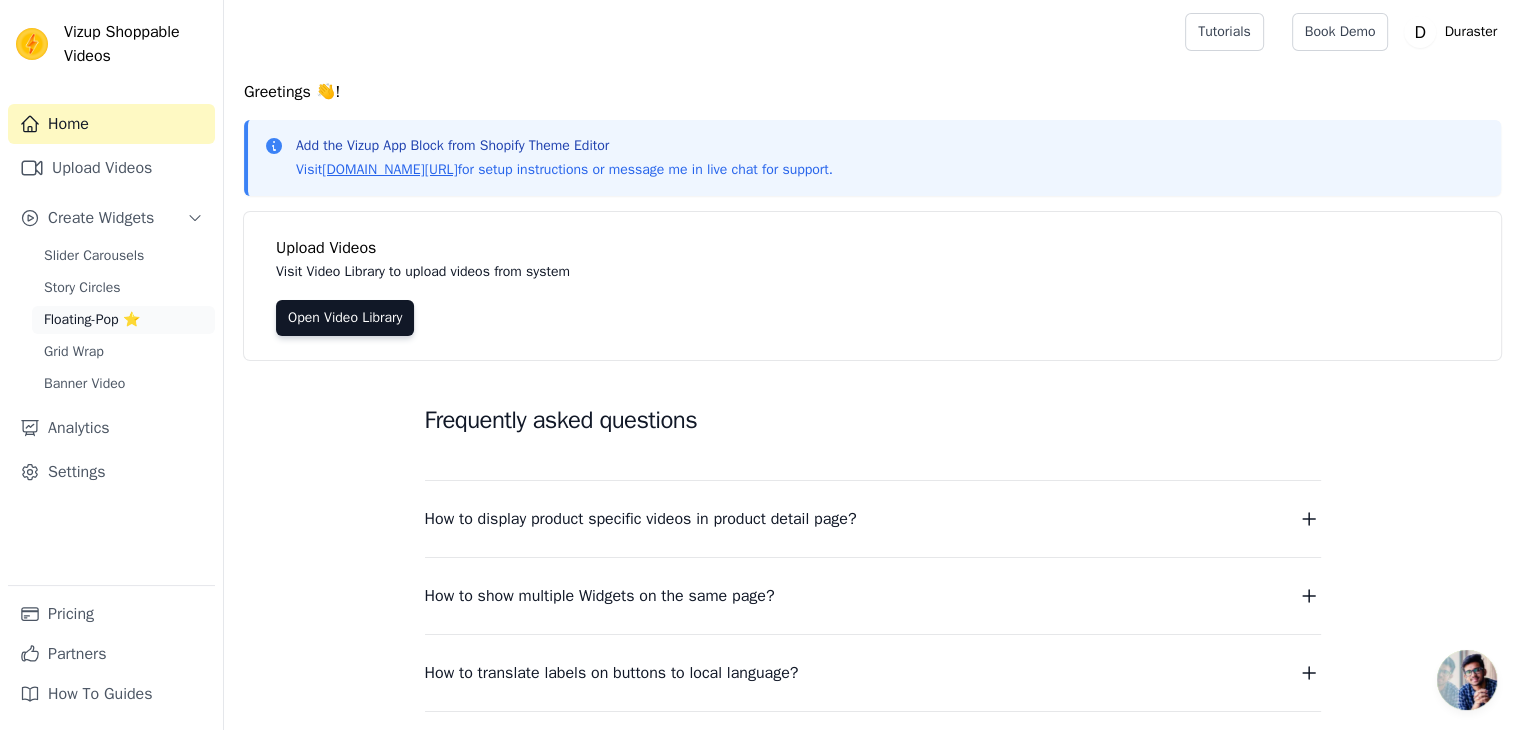 click on "Floating-Pop ⭐" at bounding box center [92, 320] 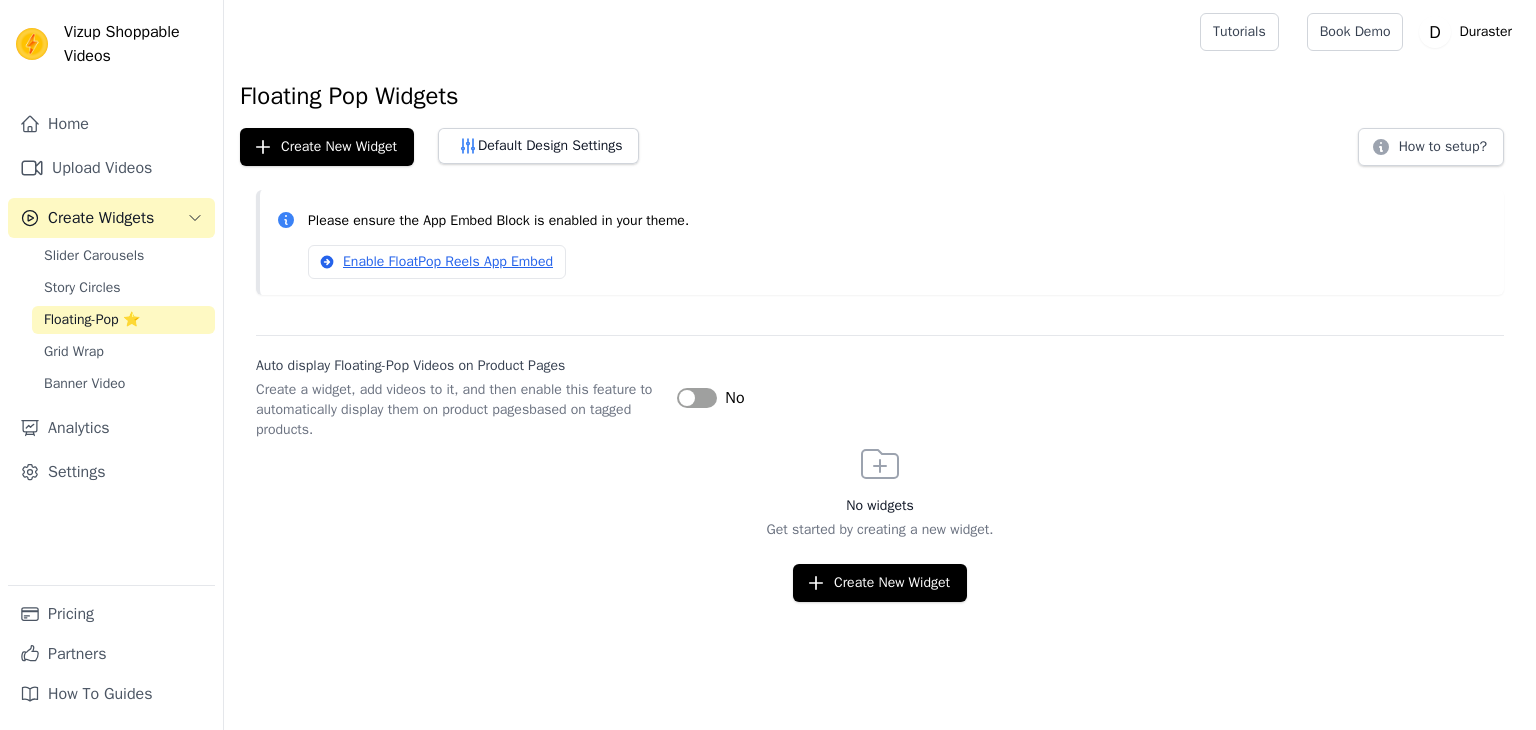 scroll, scrollTop: 0, scrollLeft: 0, axis: both 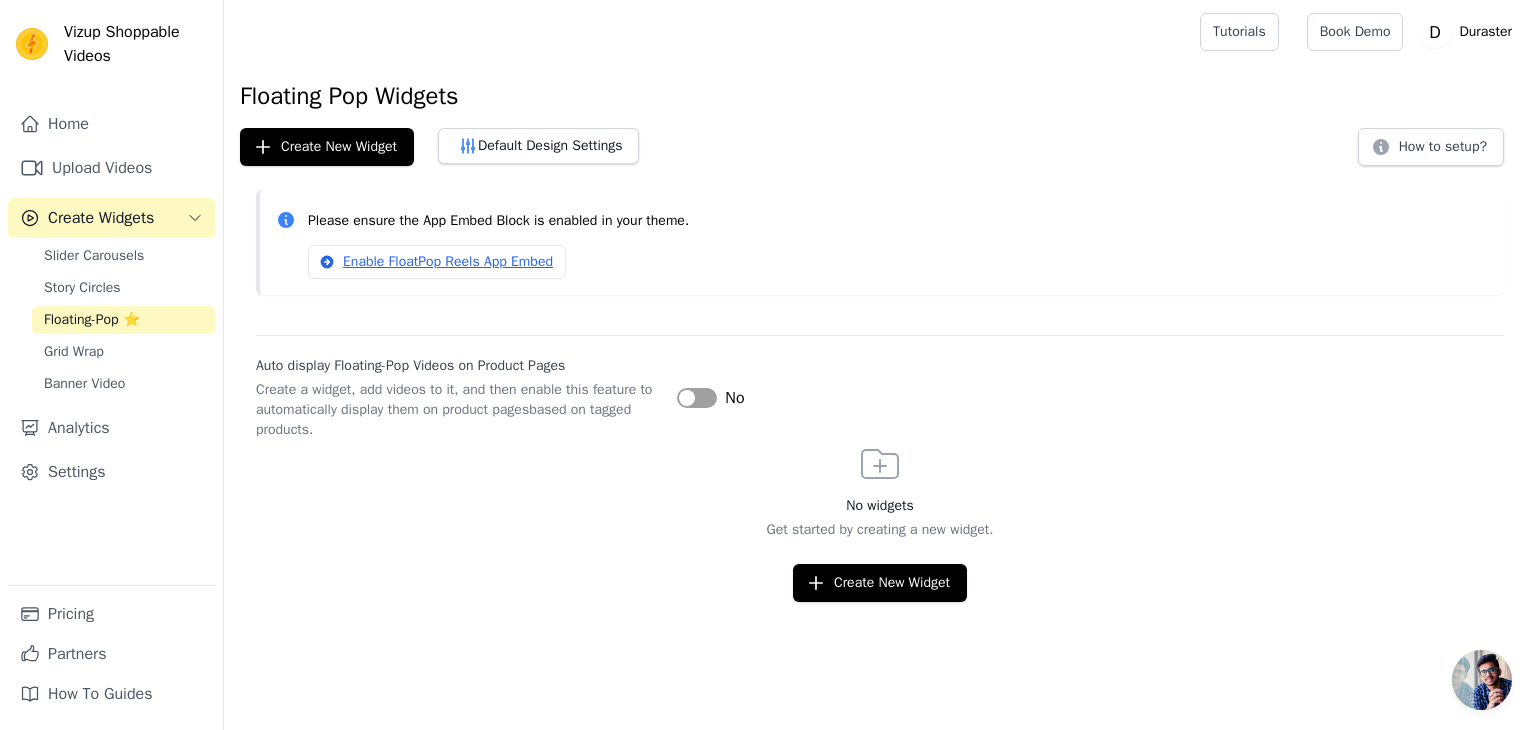 click on "Get started by creating a new widget." at bounding box center (880, 530) 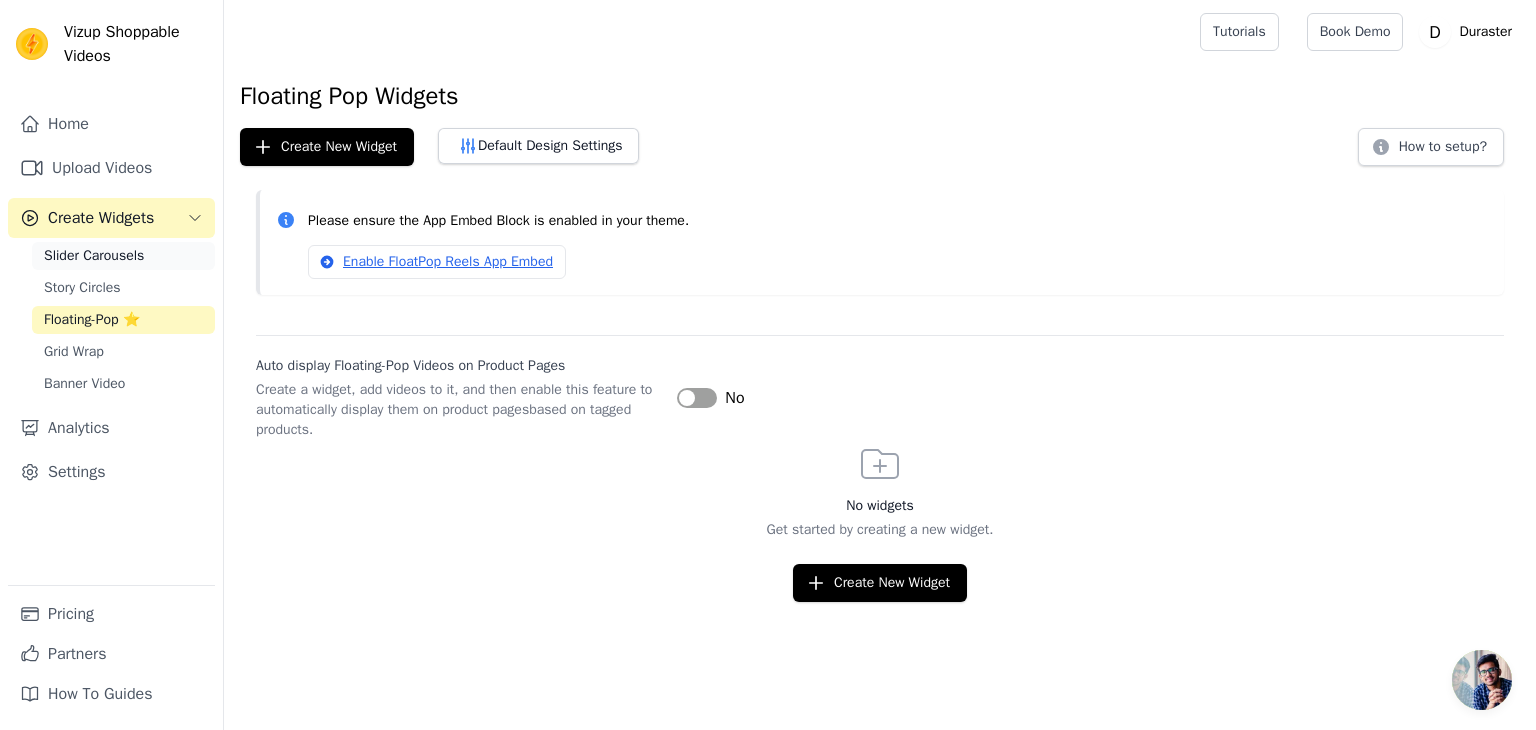click on "Slider Carousels" at bounding box center [94, 256] 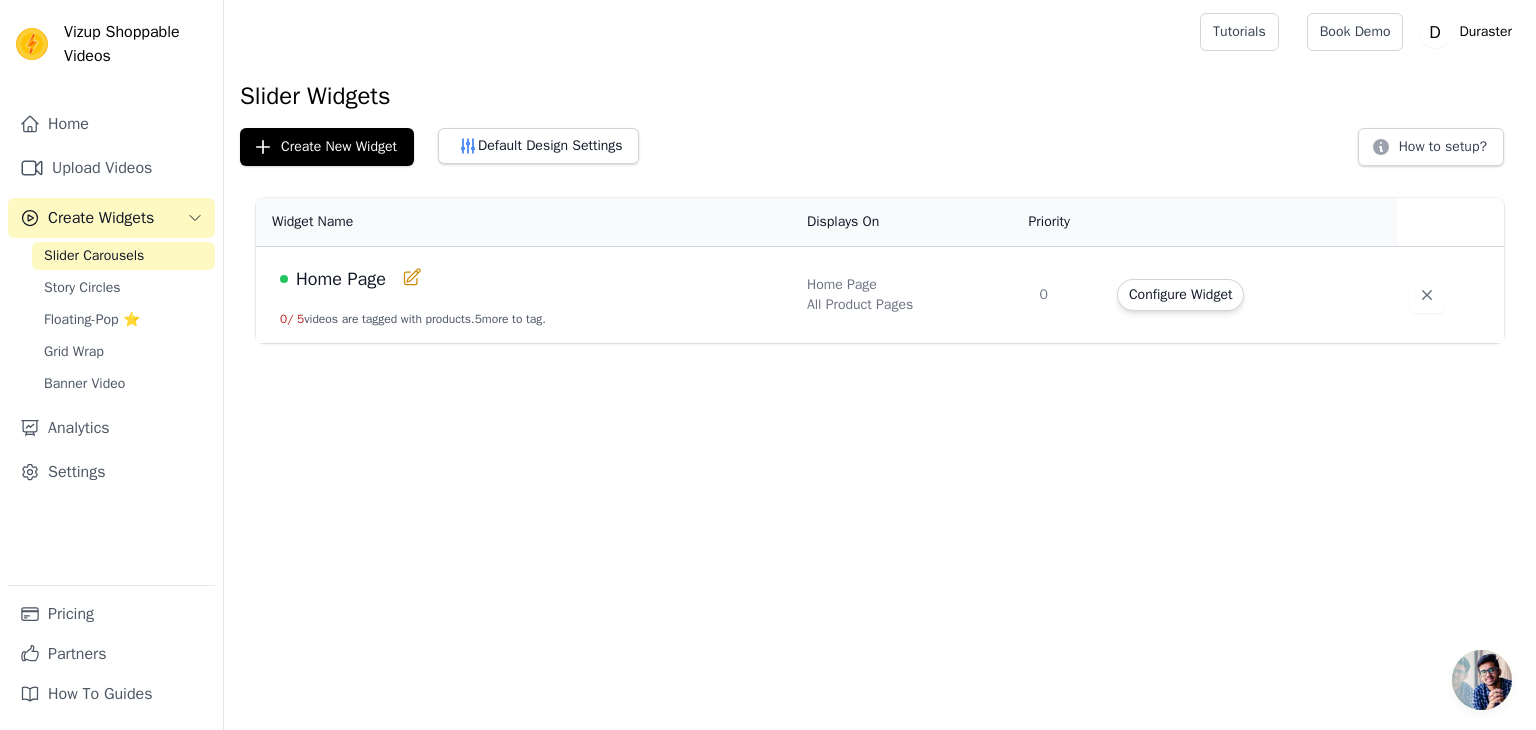 click on "Vizup Shoppable Videos
Home
Upload Videos       Create Widgets     Slider Carousels   Story Circles   Floating-Pop ⭐   Grid Wrap   Banner Video
Analytics
Settings
Pricing
Partners
How To Guides   Open sidebar       Tutorials     Book Demo   Open user menu" at bounding box center (768, 171) 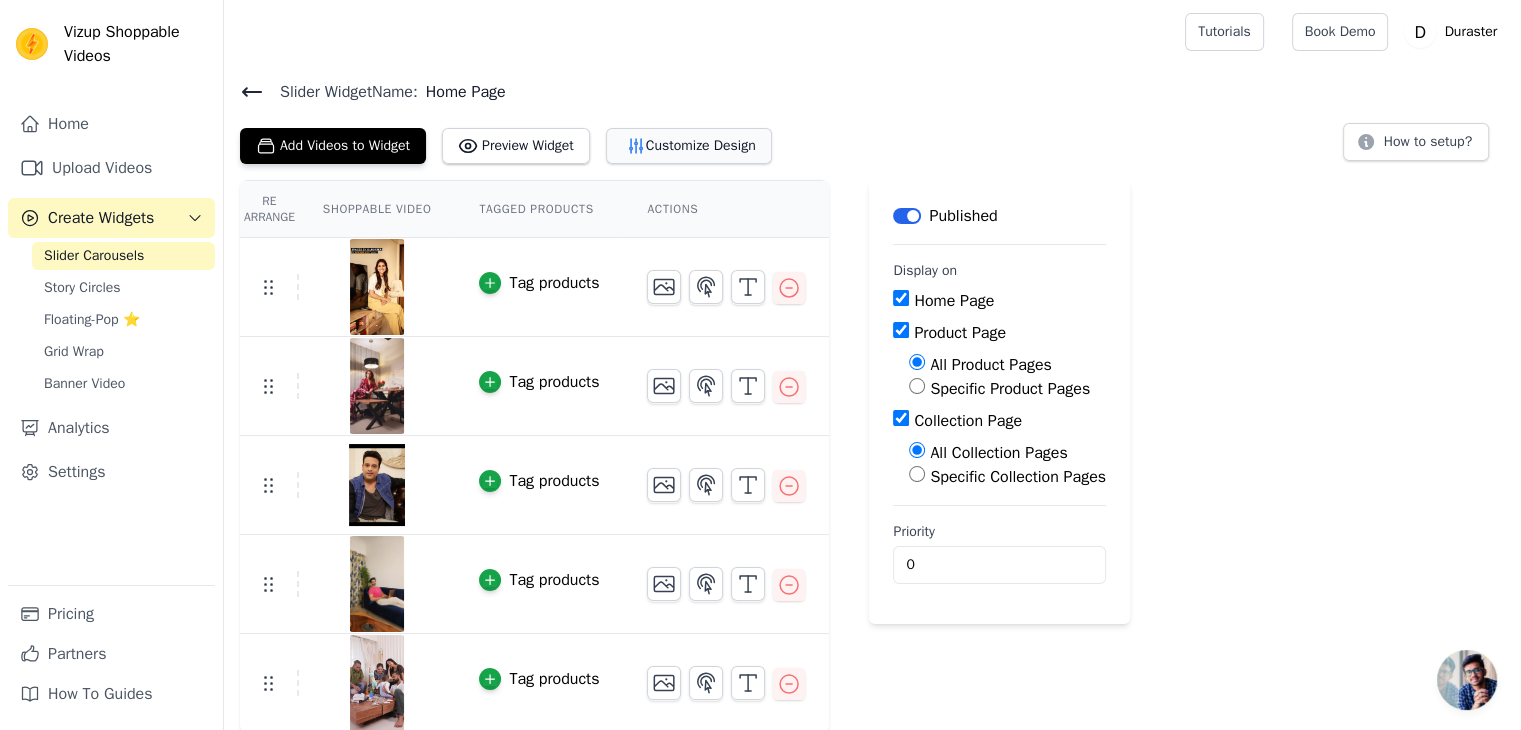 click on "Customize Design" at bounding box center (689, 146) 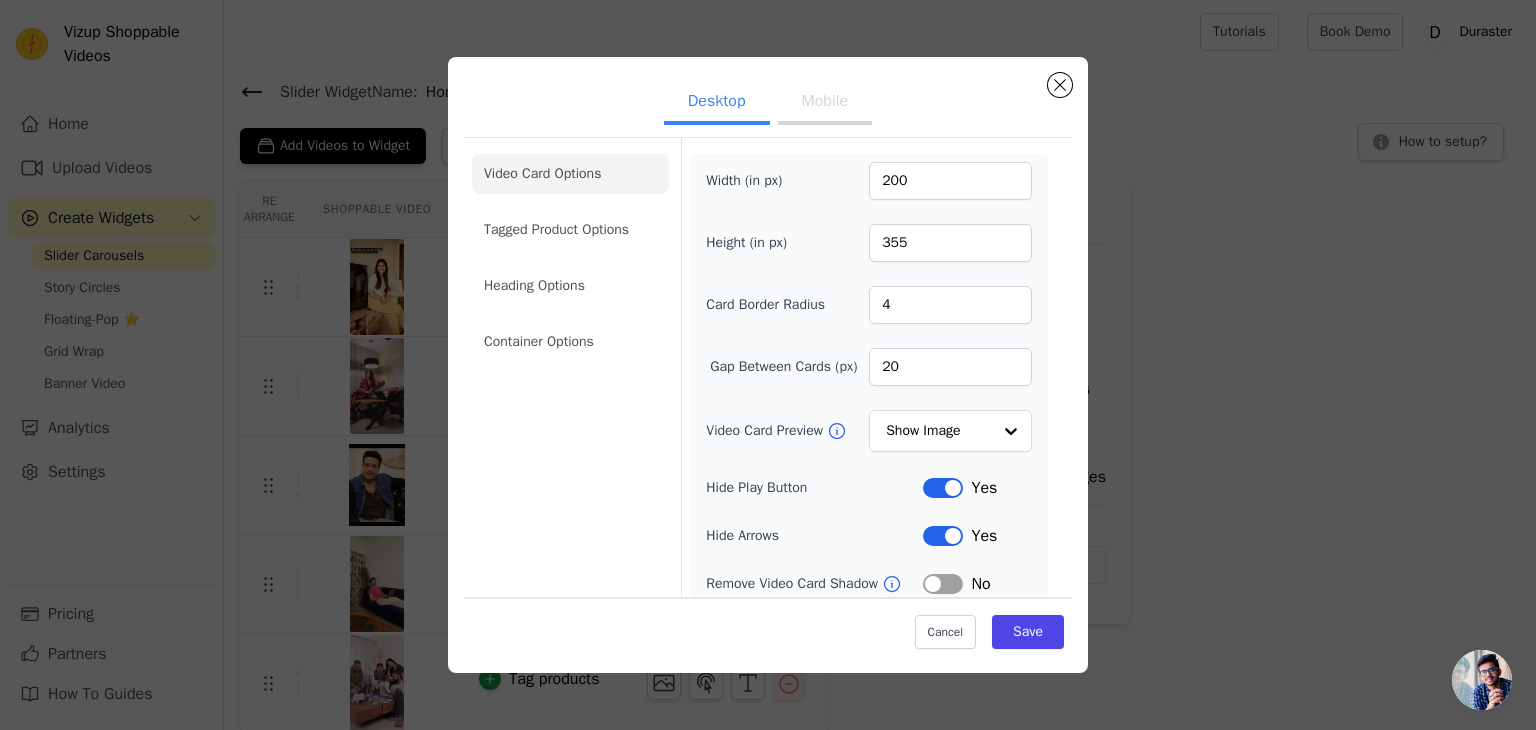 scroll, scrollTop: 0, scrollLeft: 0, axis: both 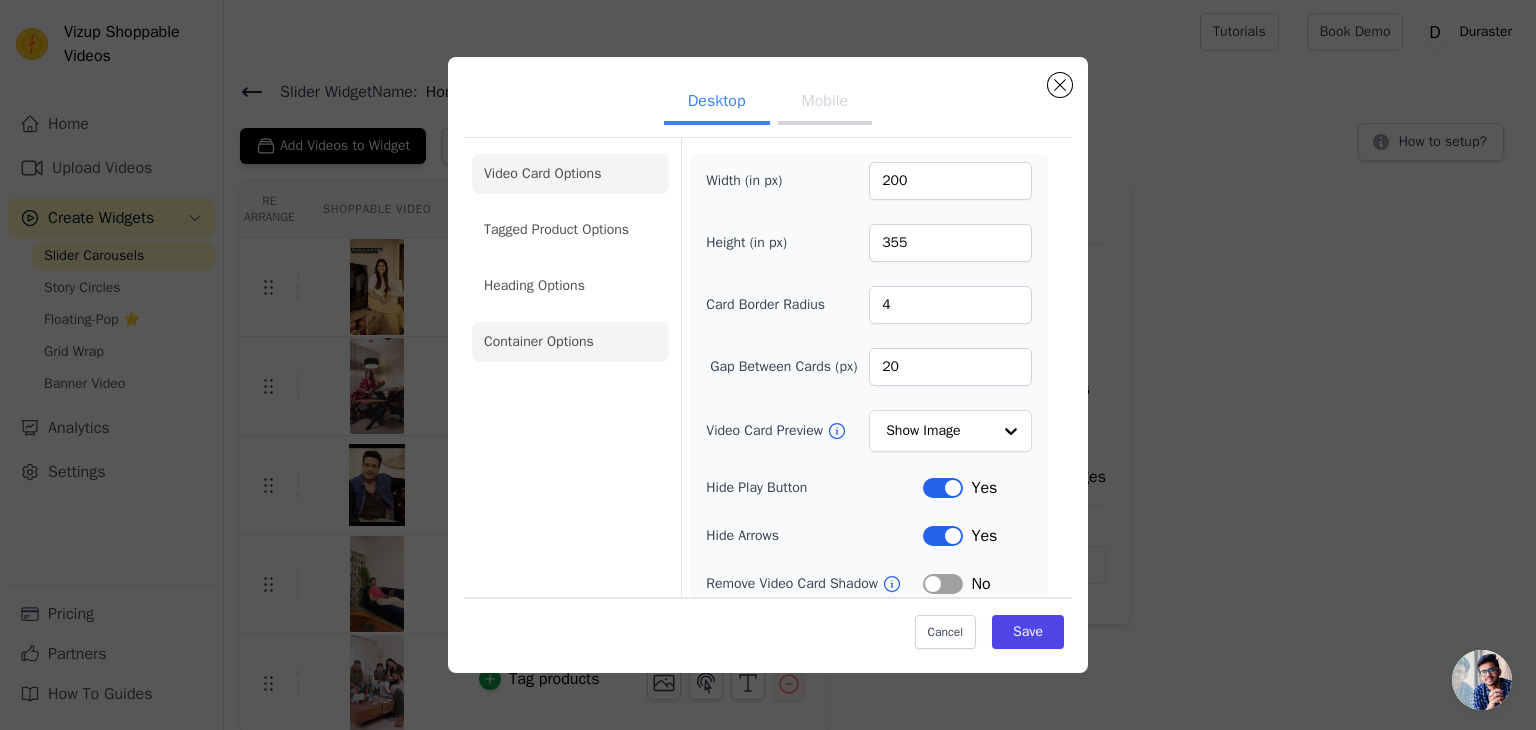click on "Container Options" 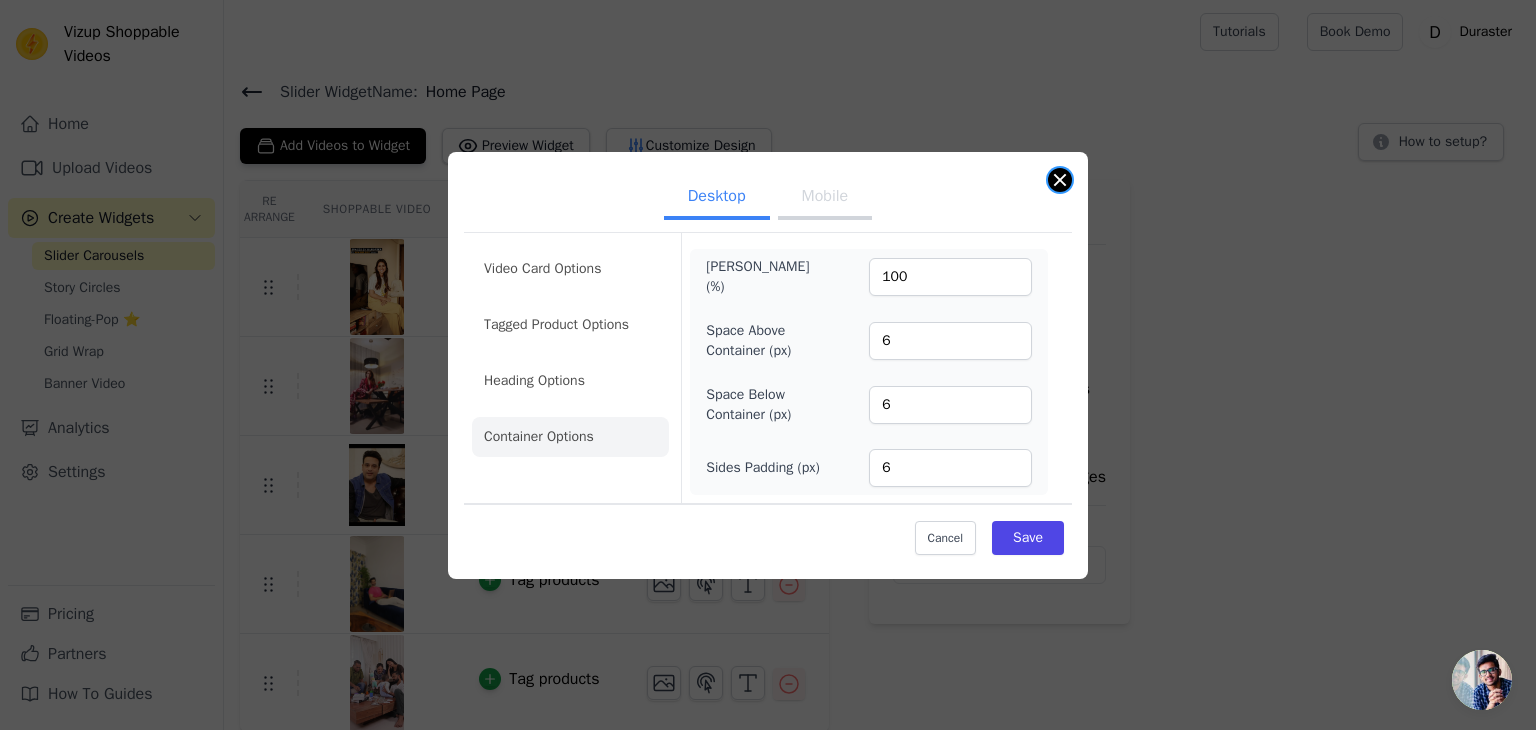 click at bounding box center (1060, 180) 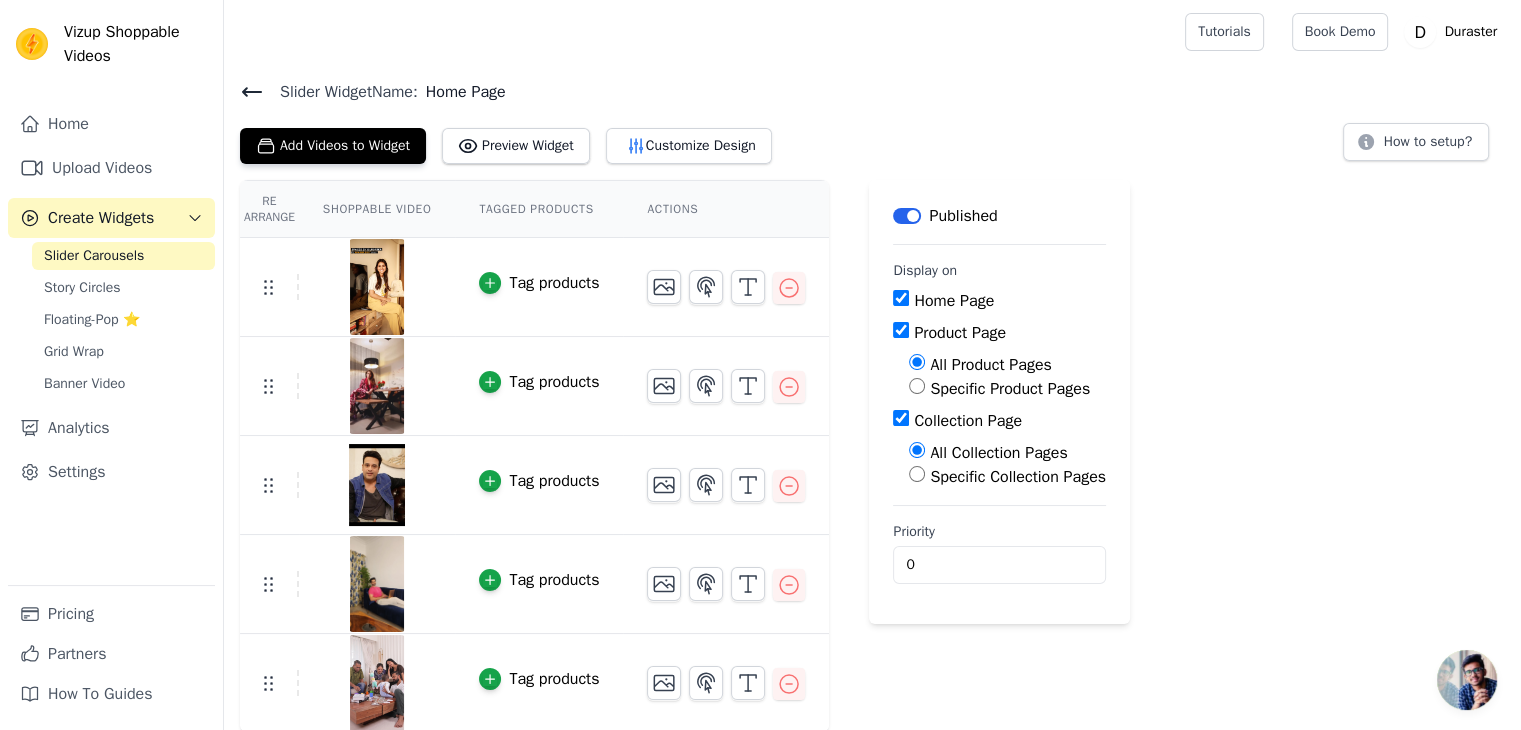 click on "Re Arrange   Shoppable Video   Tagged Products   Actions             Tag products                             Tag products                             Tag products                             Tag products                             Tag products                       Save Videos In This New Order   Save   Dismiss     Label     Published     Display on     Home Page     Product Page     All Product Pages     Specific Product Pages       Collection Page     All Collection Pages     Specific Collection Pages       Priority   0" at bounding box center [872, 456] 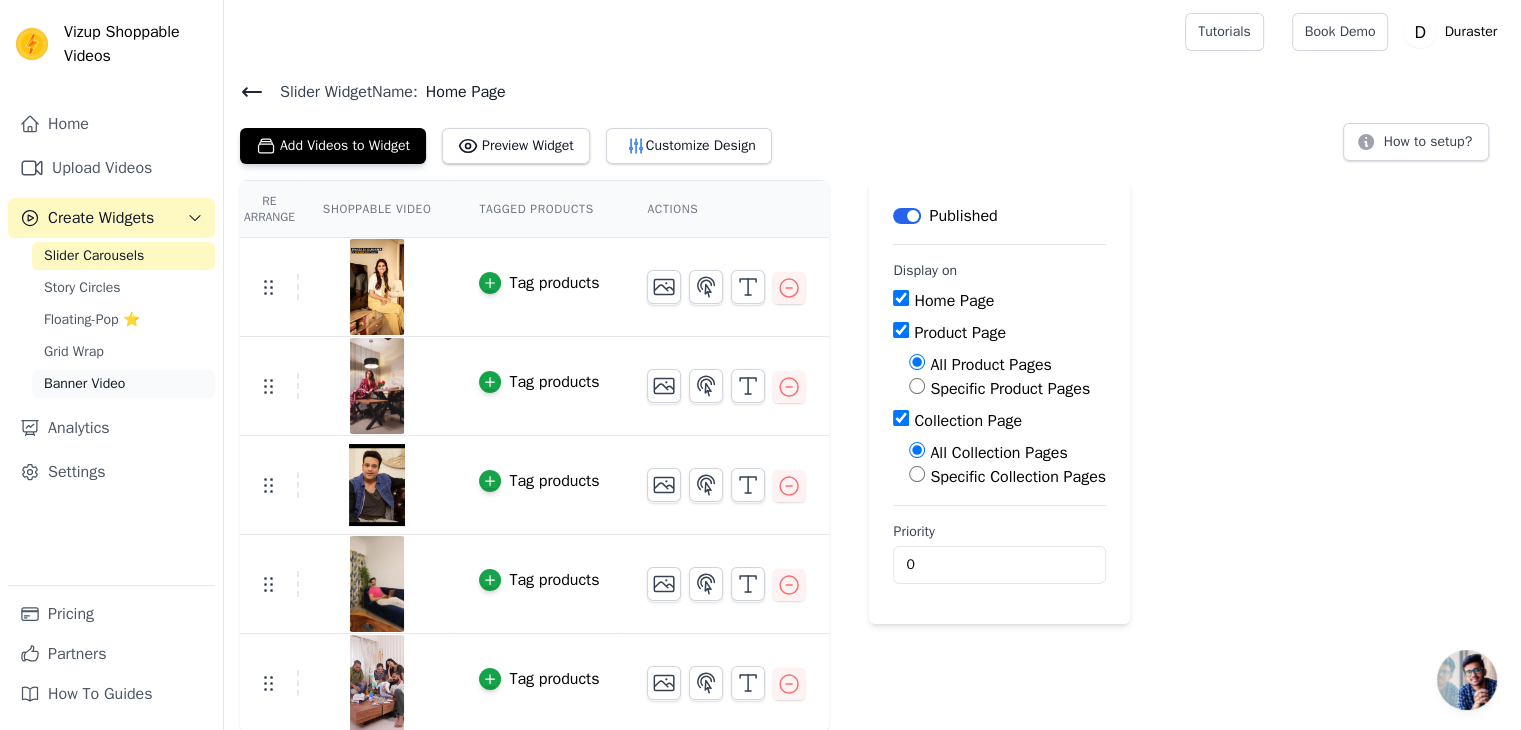 click on "Banner Video" at bounding box center [123, 384] 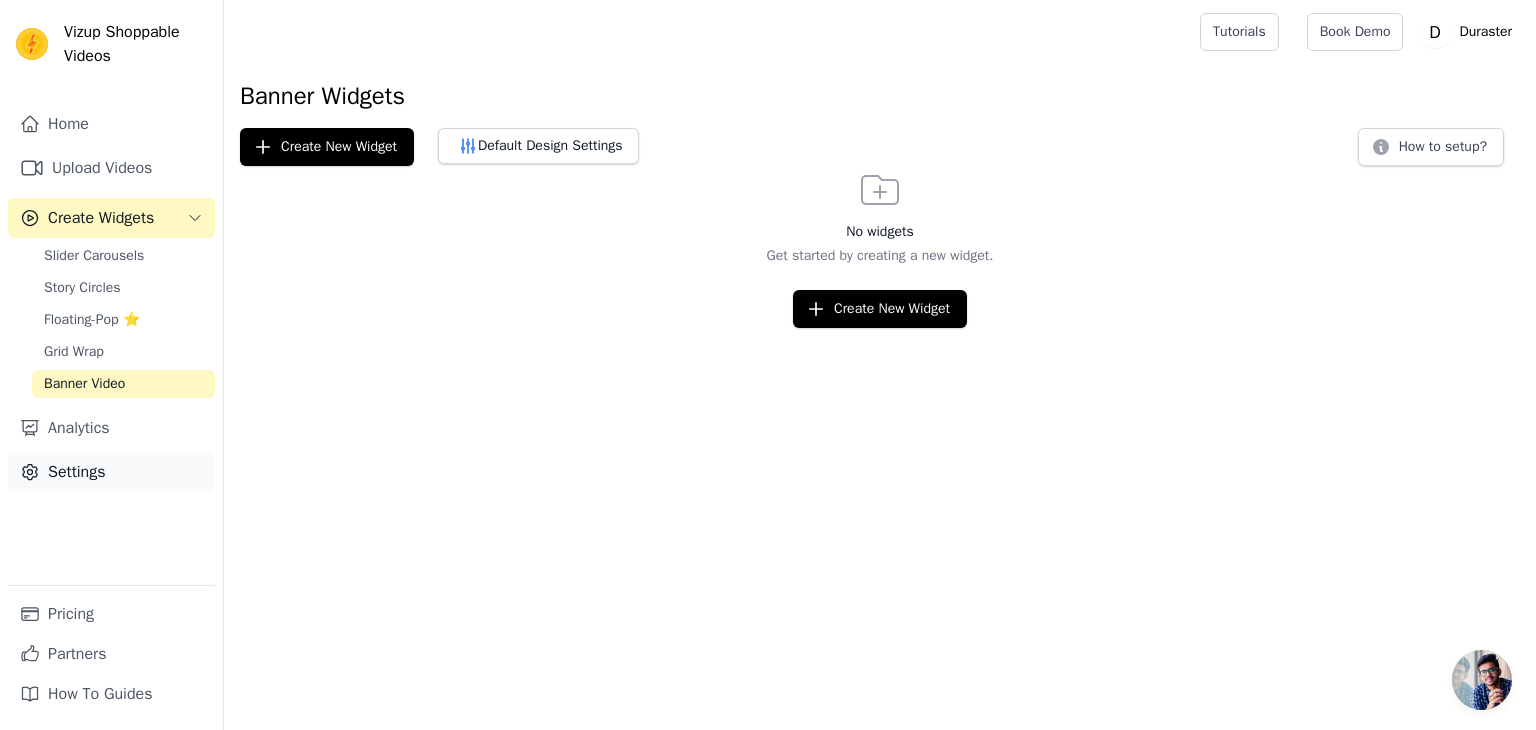 click on "Settings" at bounding box center (111, 472) 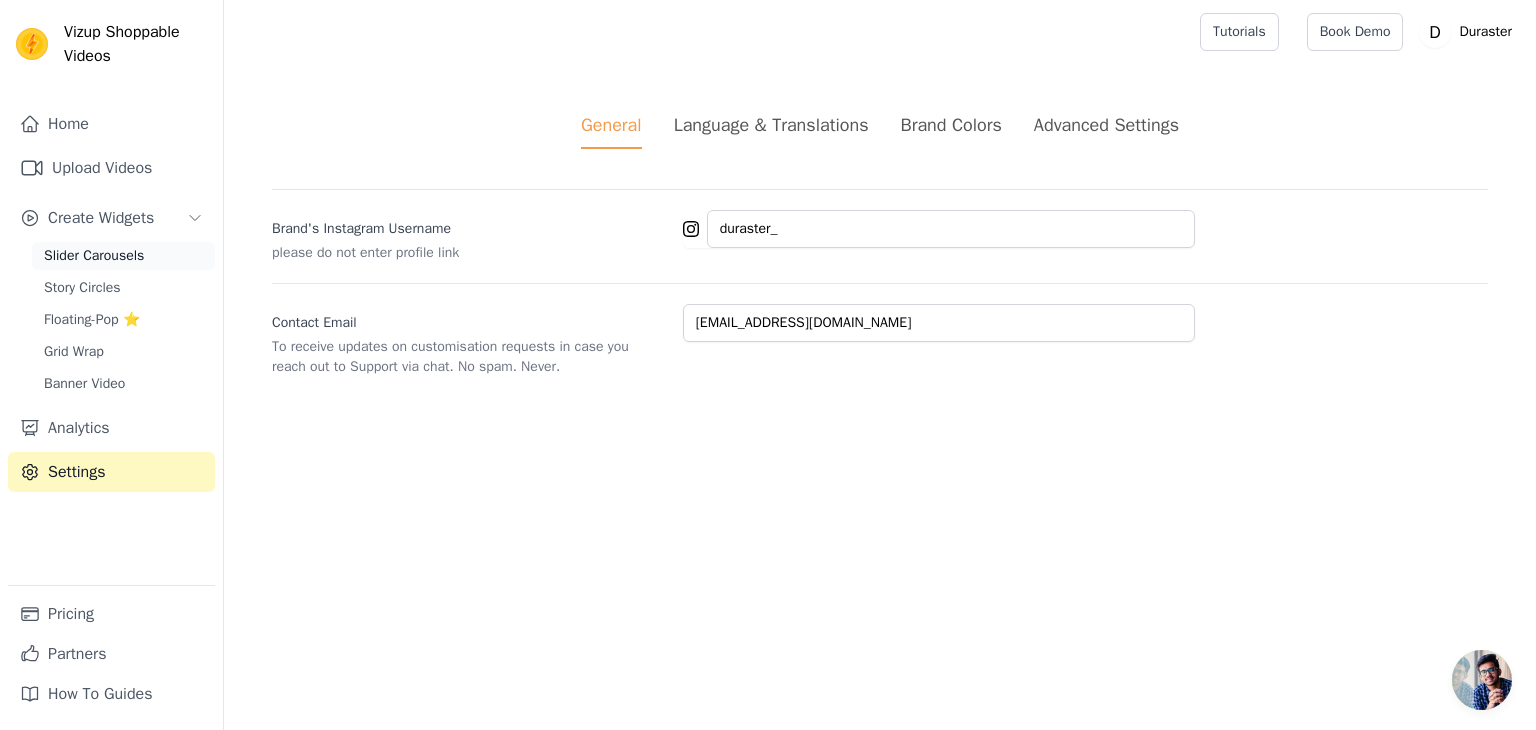 click on "Slider Carousels" at bounding box center (94, 256) 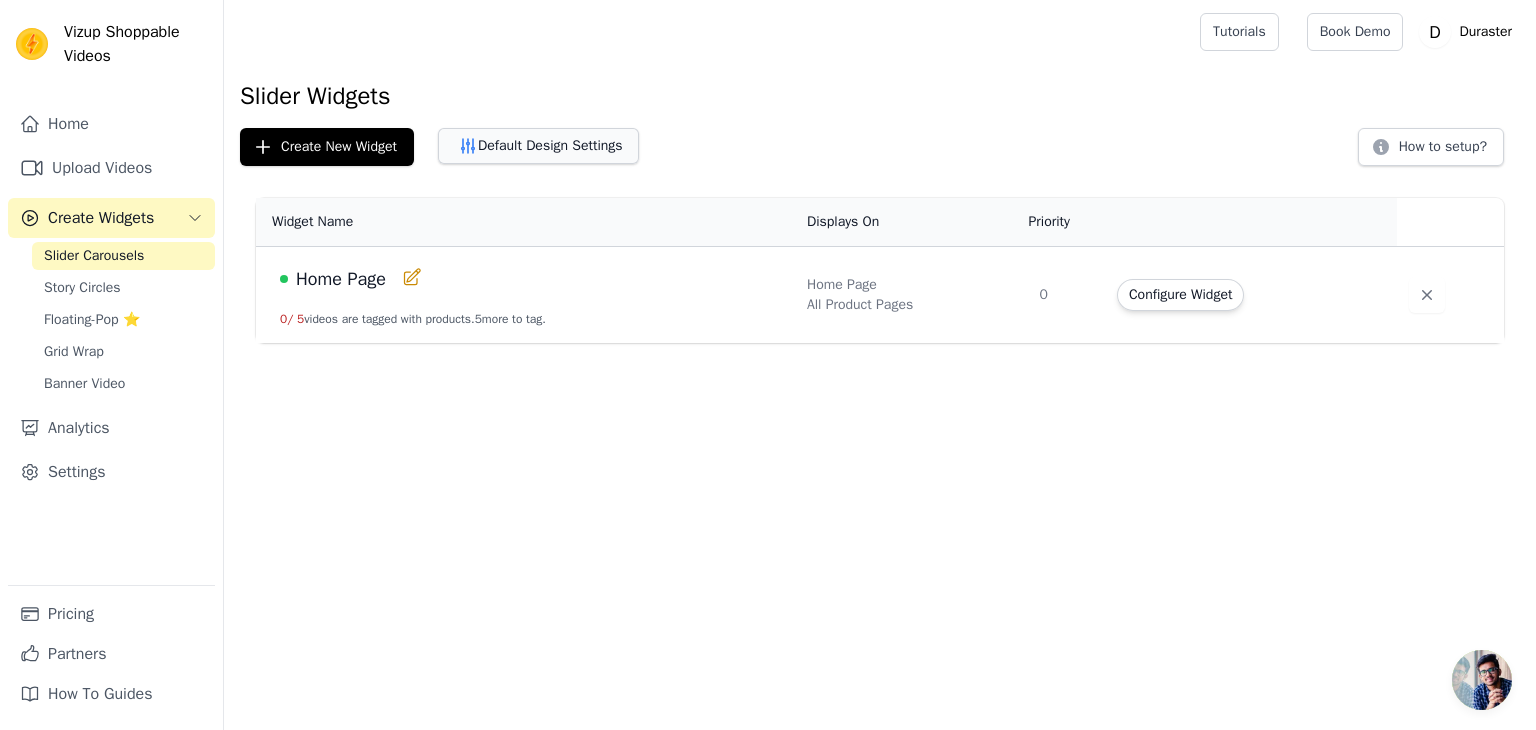 click on "Default Design Settings" at bounding box center (538, 146) 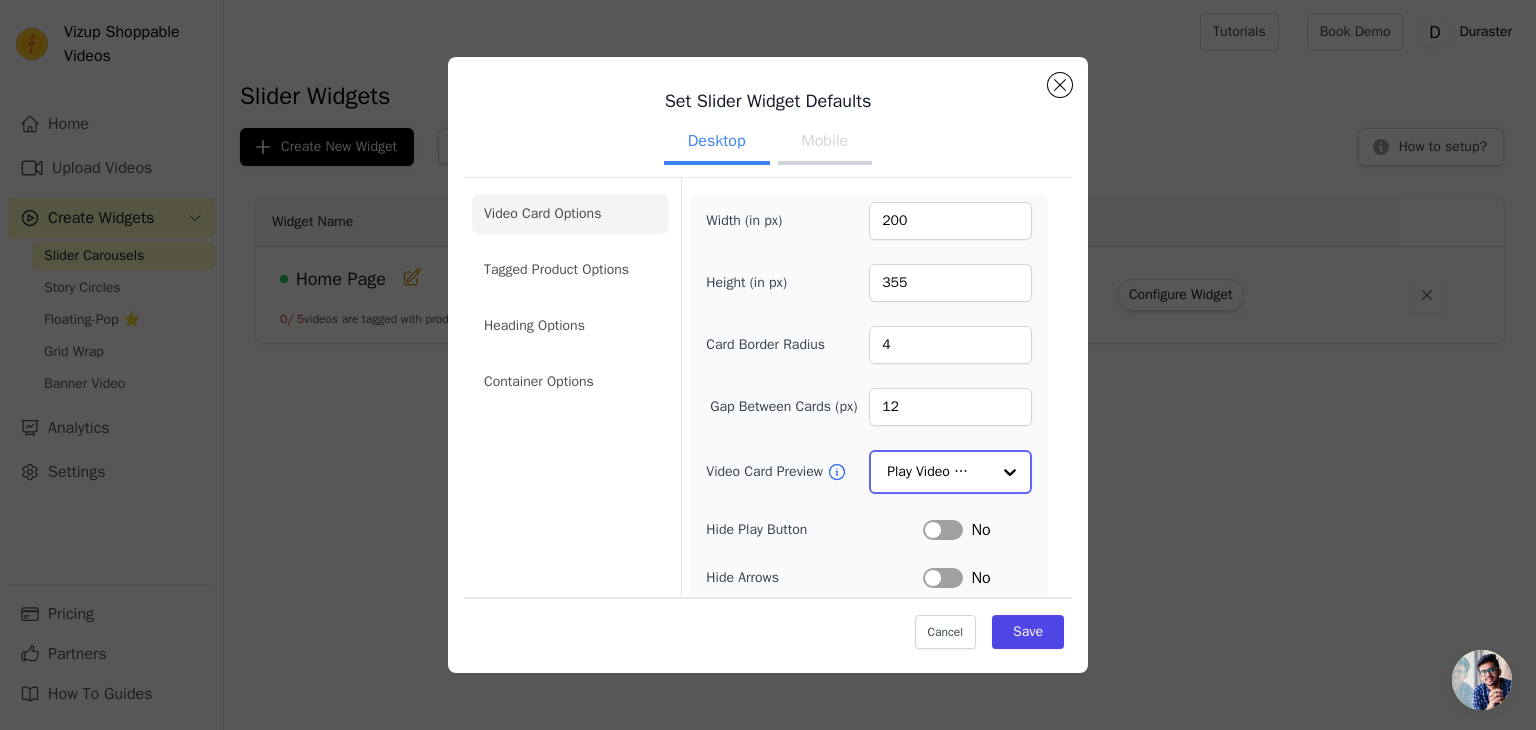 click on "Video Card Preview" 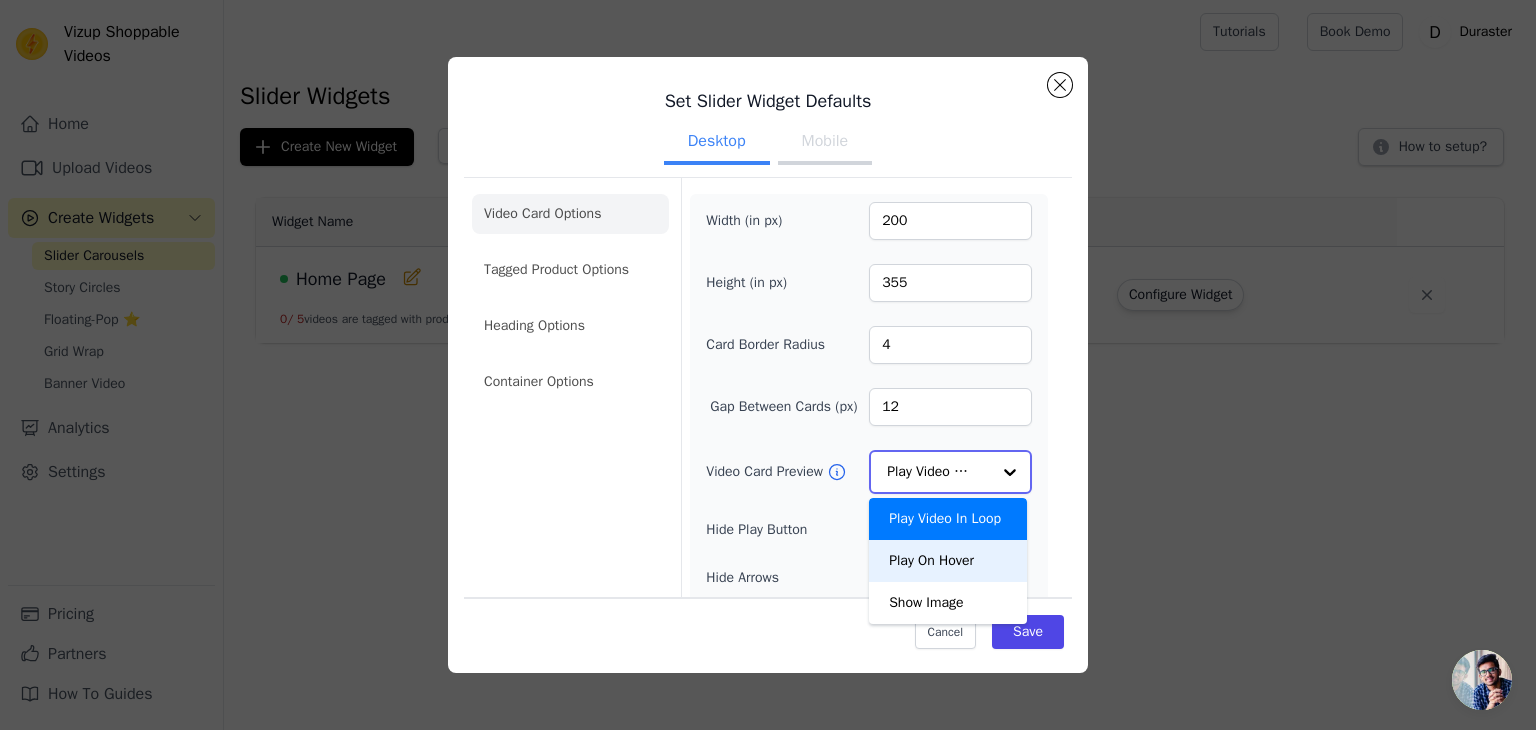 click on "Play On Hover" at bounding box center [948, 561] 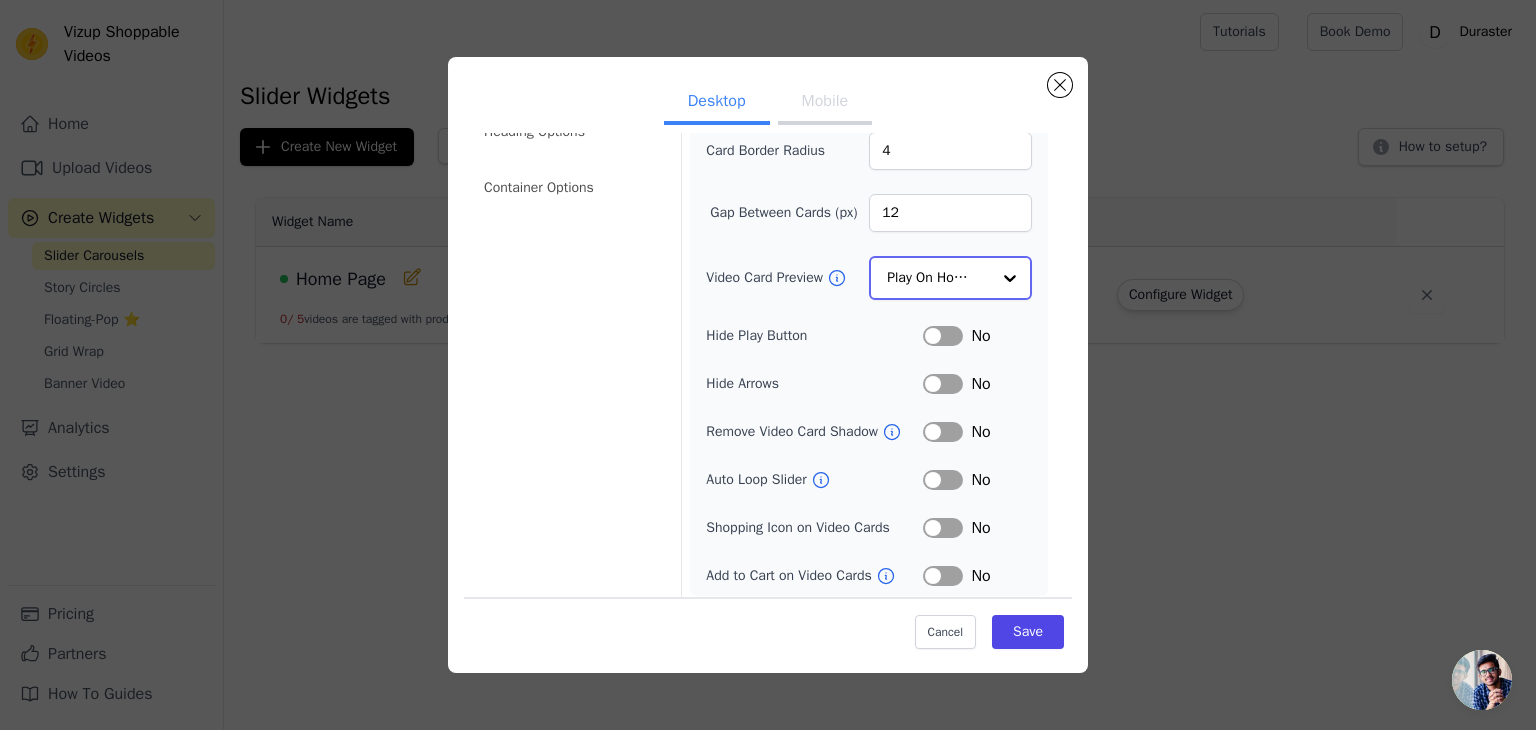 scroll, scrollTop: 197, scrollLeft: 0, axis: vertical 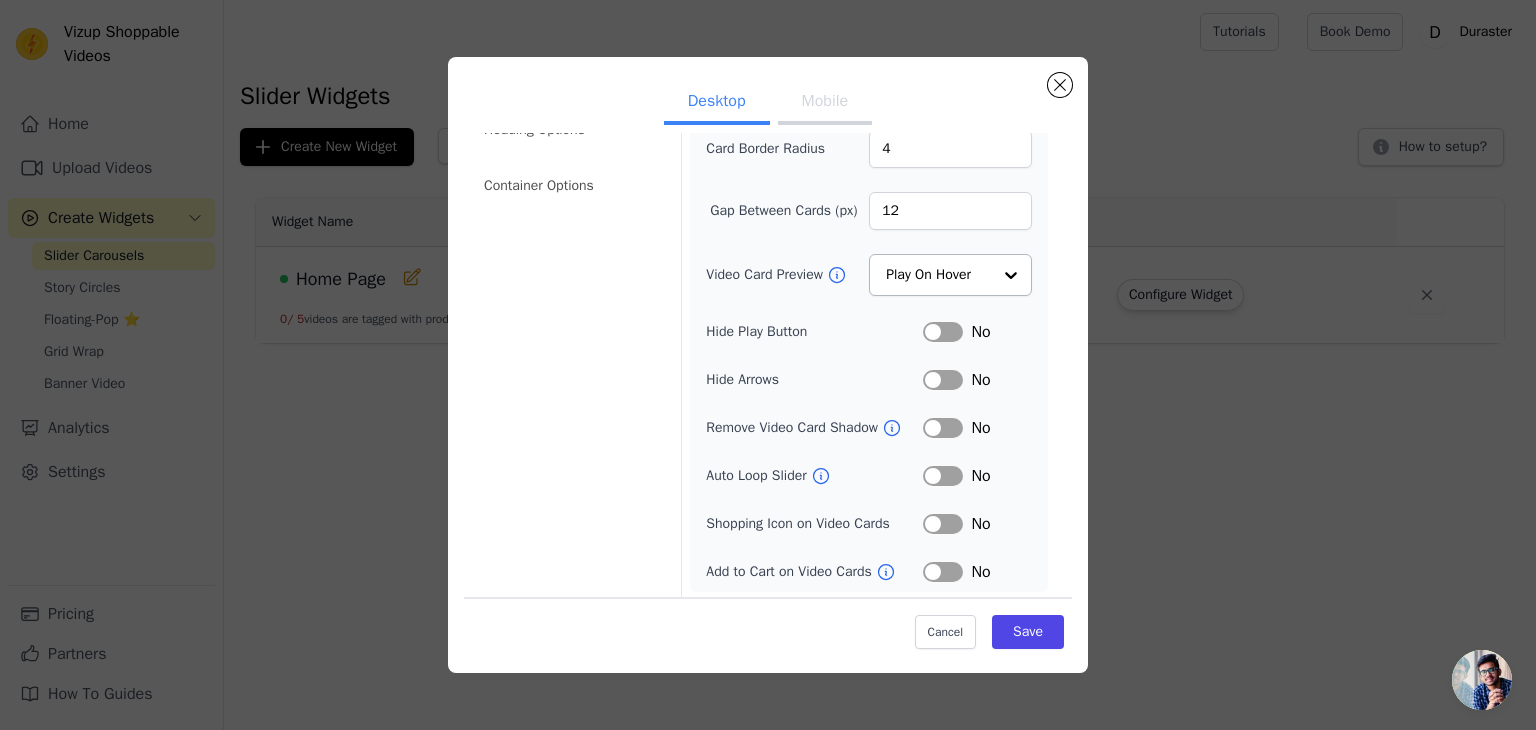 click on "Label" at bounding box center (943, 332) 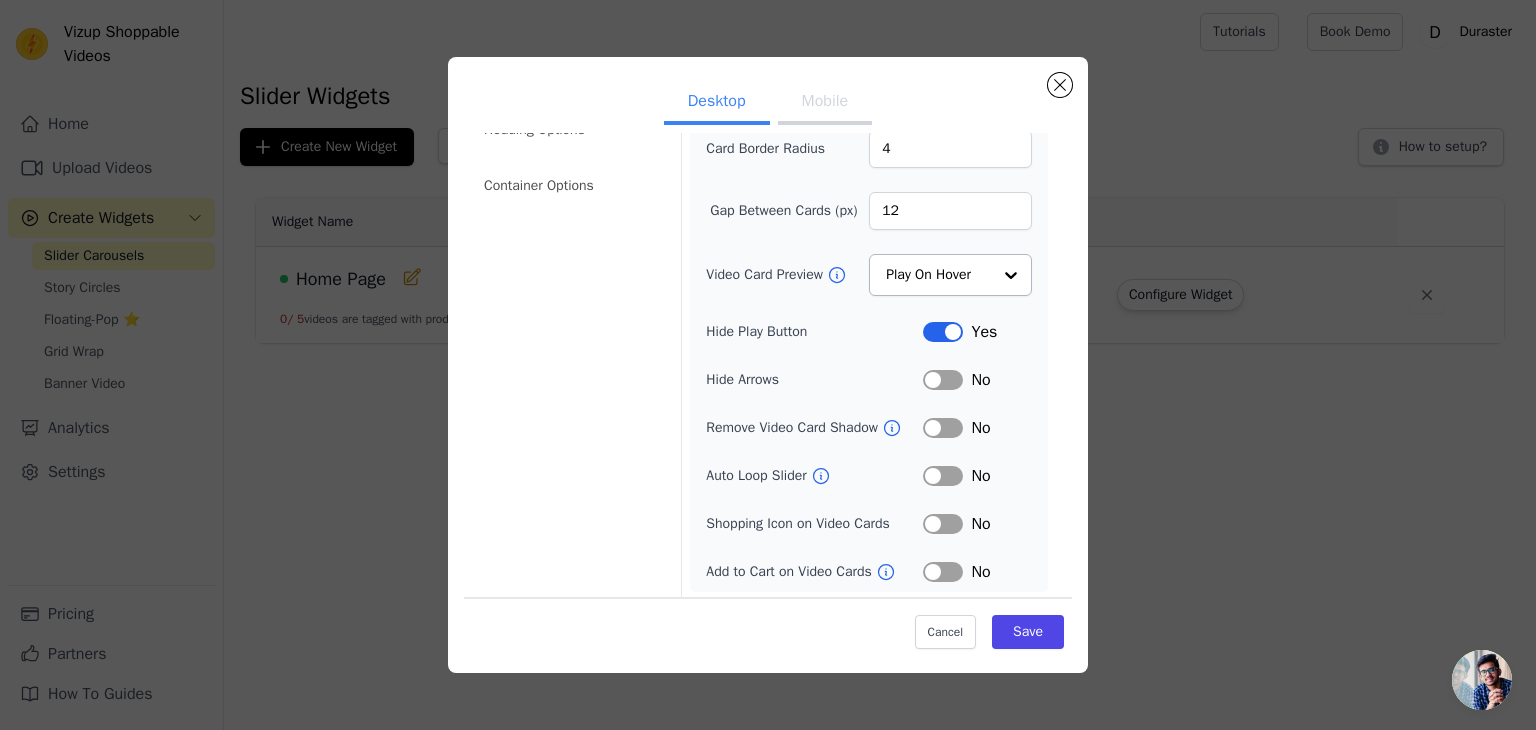 click on "Label" at bounding box center [943, 380] 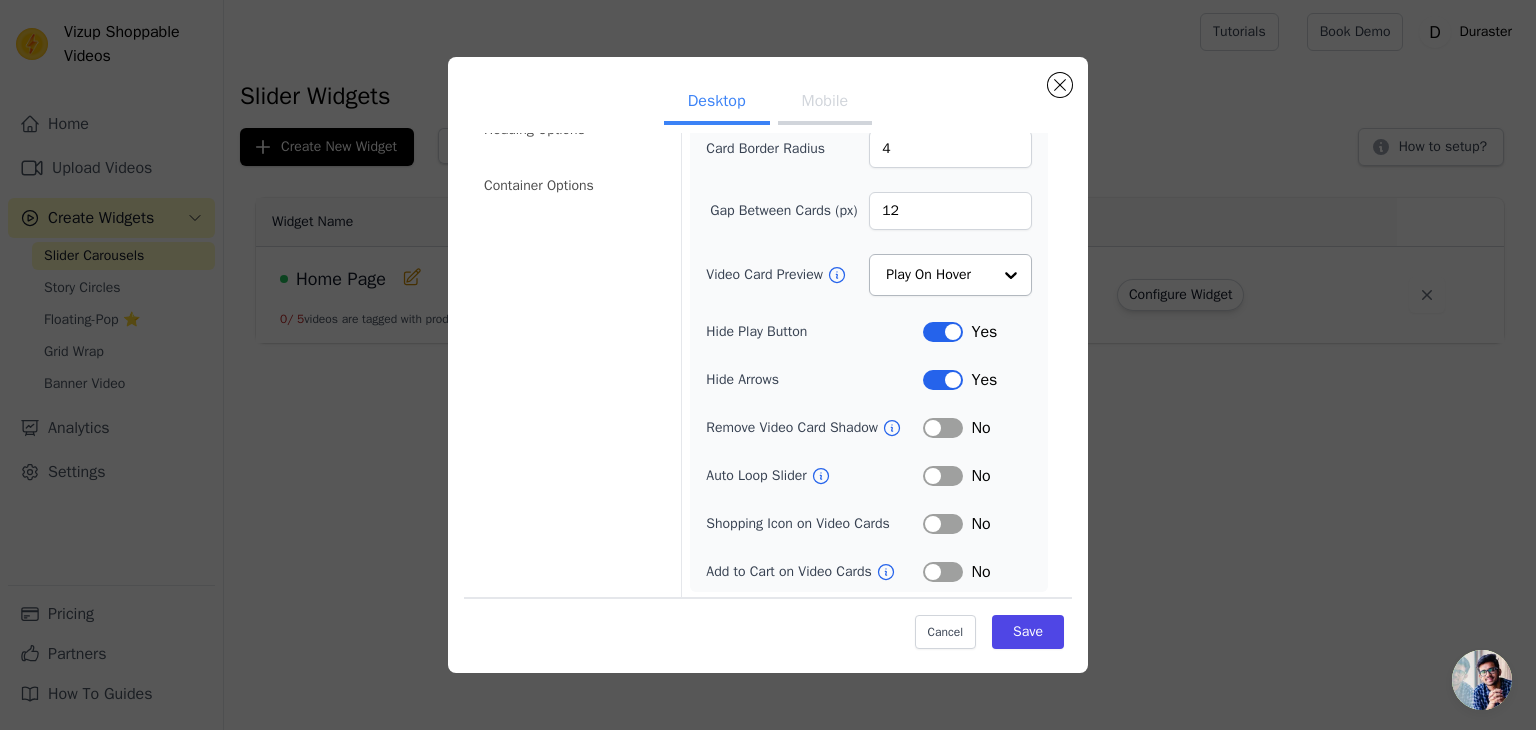 click on "Label" at bounding box center [943, 476] 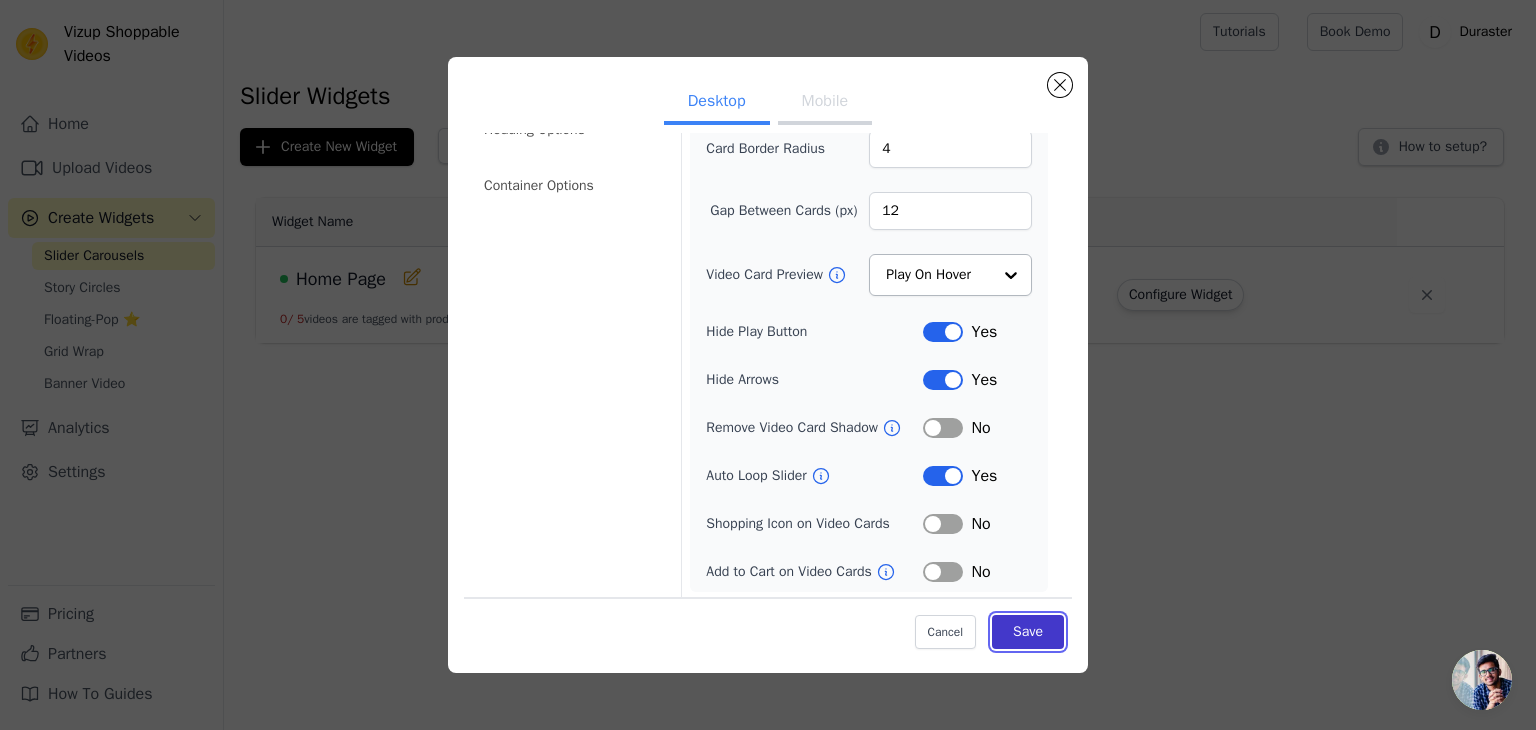 click on "Save" at bounding box center [1028, 632] 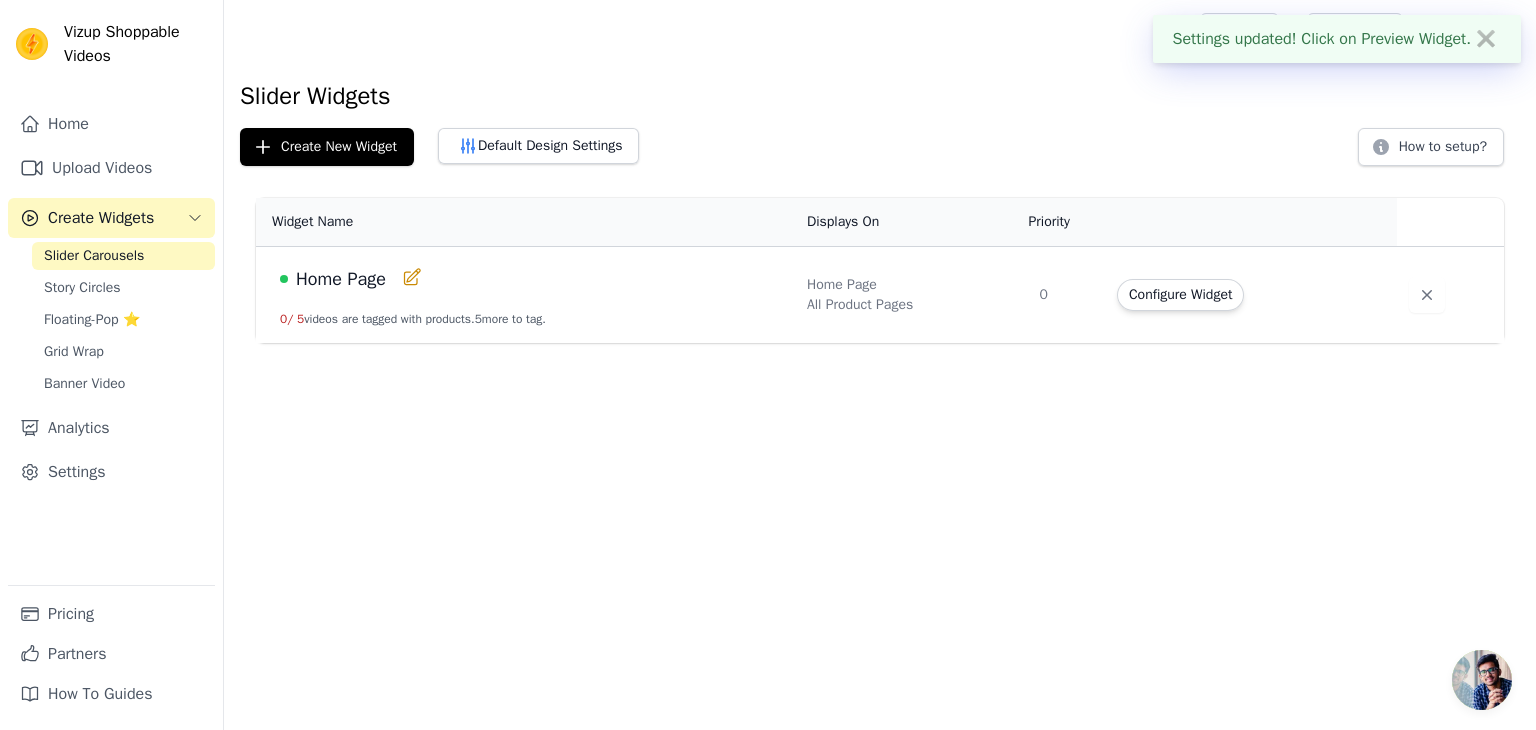 click on "Settings updated! Click on Preview Widget. ✖
Vizup Shoppable Videos
Home
Upload Videos       Create Widgets     Slider Carousels   Story Circles   Floating-Pop ⭐   Grid Wrap   Banner Video
Analytics
Settings
Pricing
Partners
How To Guides   Open sidebar" at bounding box center [768, 171] 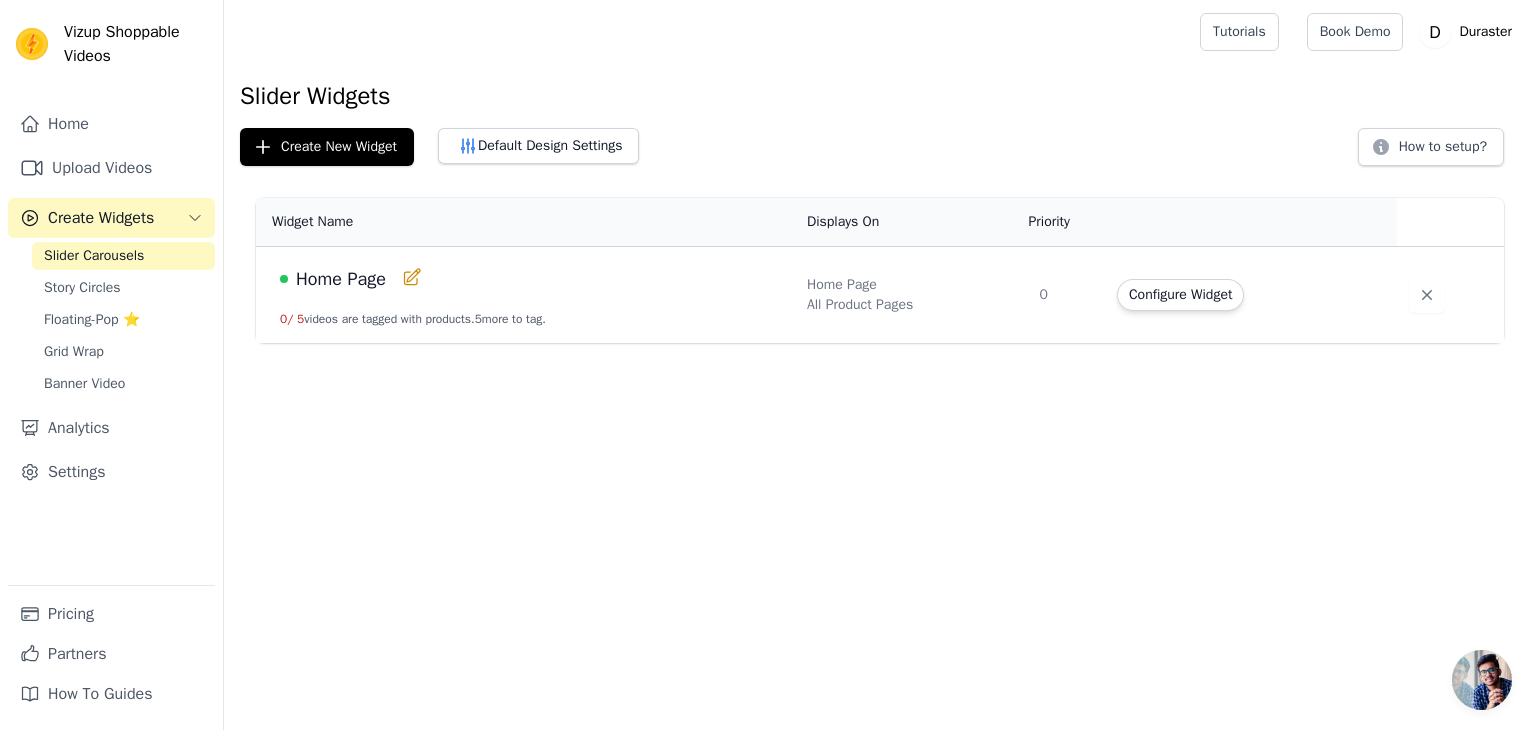 click on "Vizup Shoppable Videos
Home
Upload Videos       Create Widgets     Slider Carousels   Story Circles   Floating-Pop ⭐   Grid Wrap   Banner Video
Analytics
Settings
Pricing
Partners
How To Guides   Open sidebar       Tutorials     Book Demo   Open user menu" at bounding box center (768, 171) 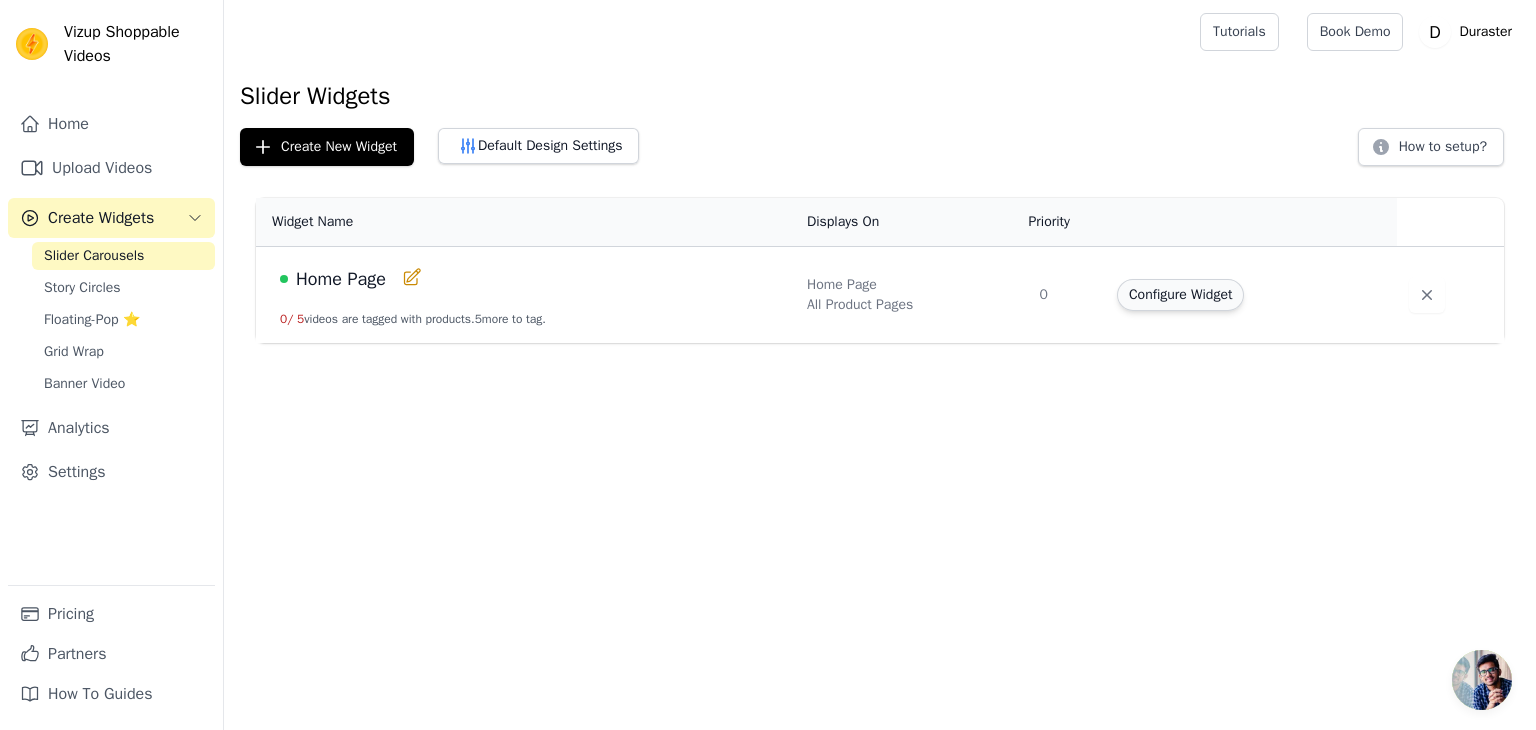 click on "Configure Widget" at bounding box center (1180, 295) 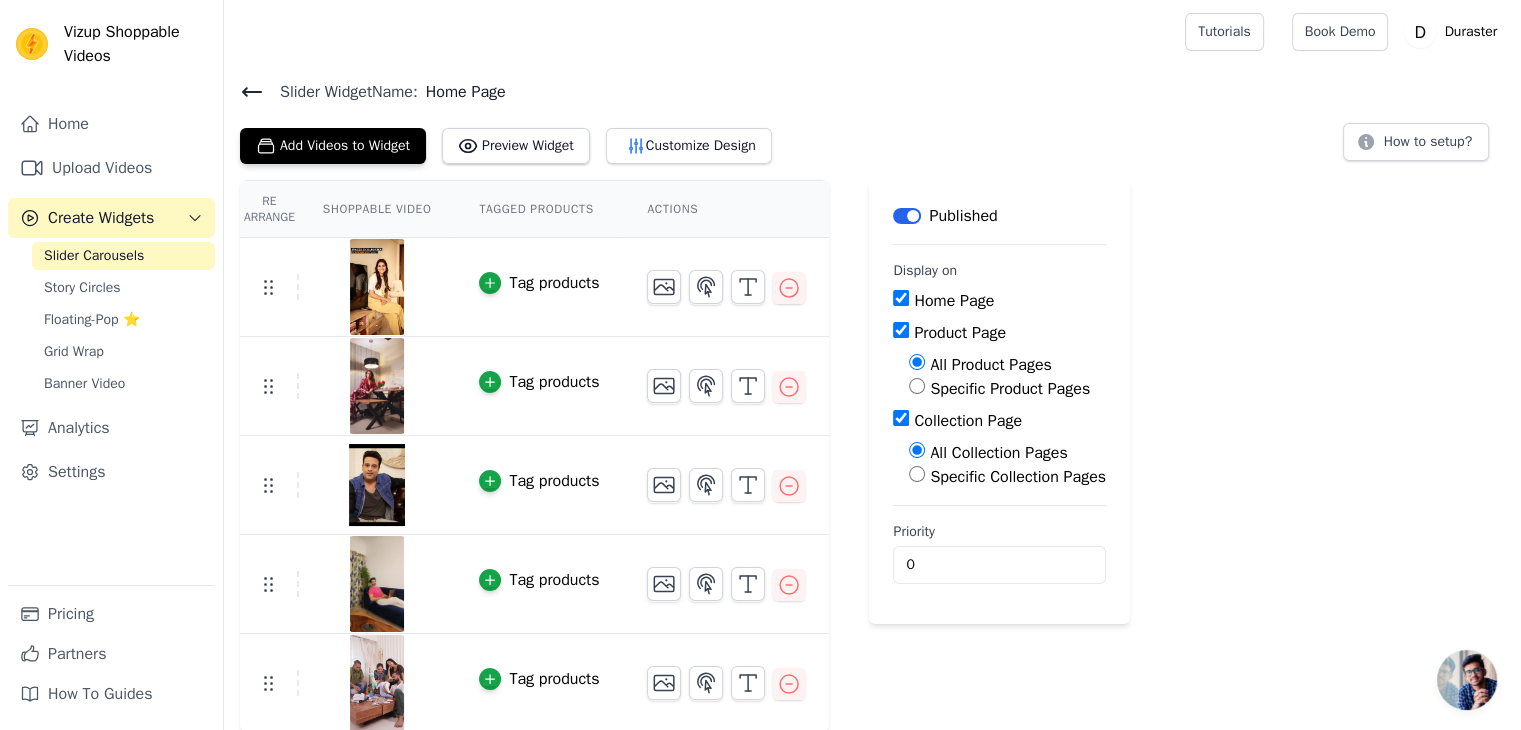 scroll, scrollTop: 2, scrollLeft: 0, axis: vertical 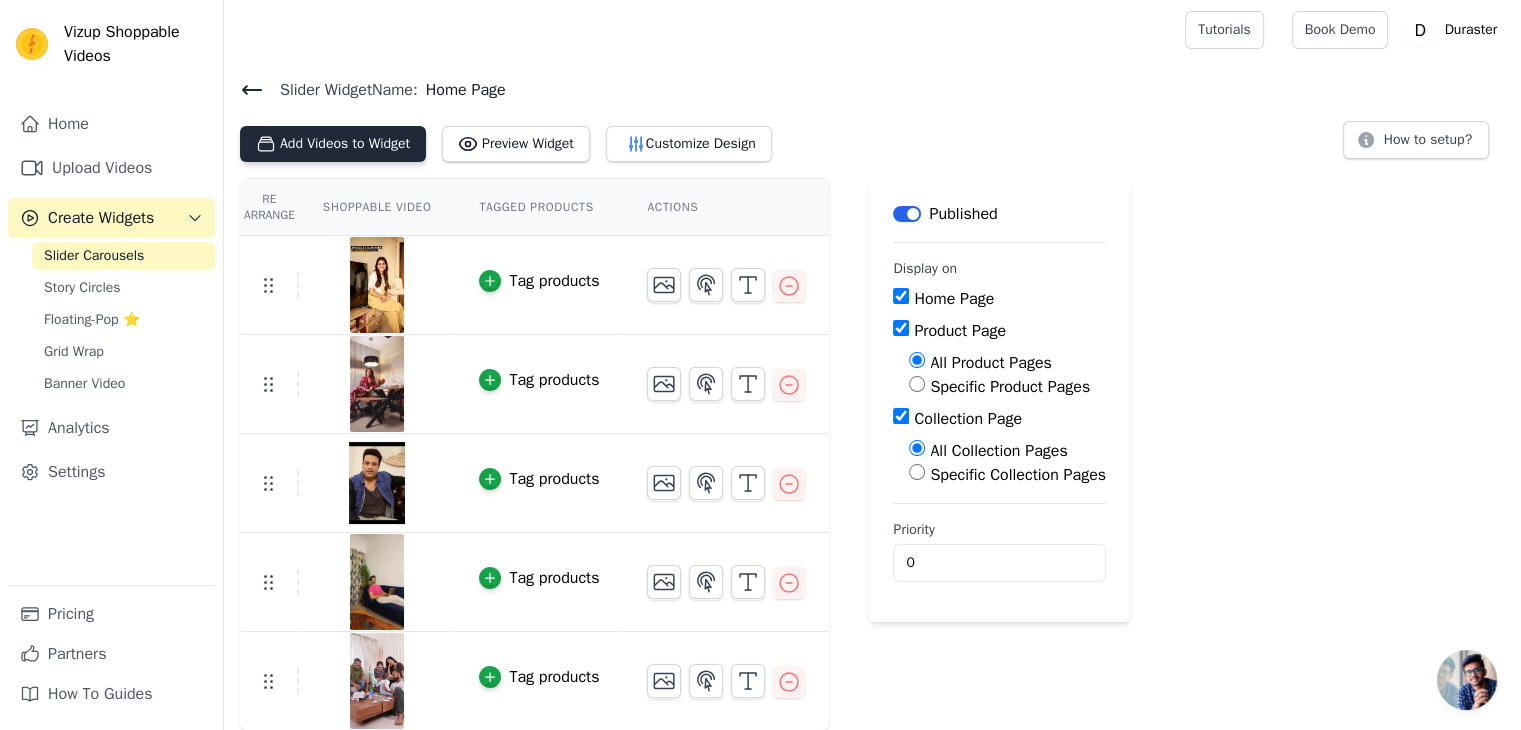 click on "Add Videos to Widget" at bounding box center [333, 144] 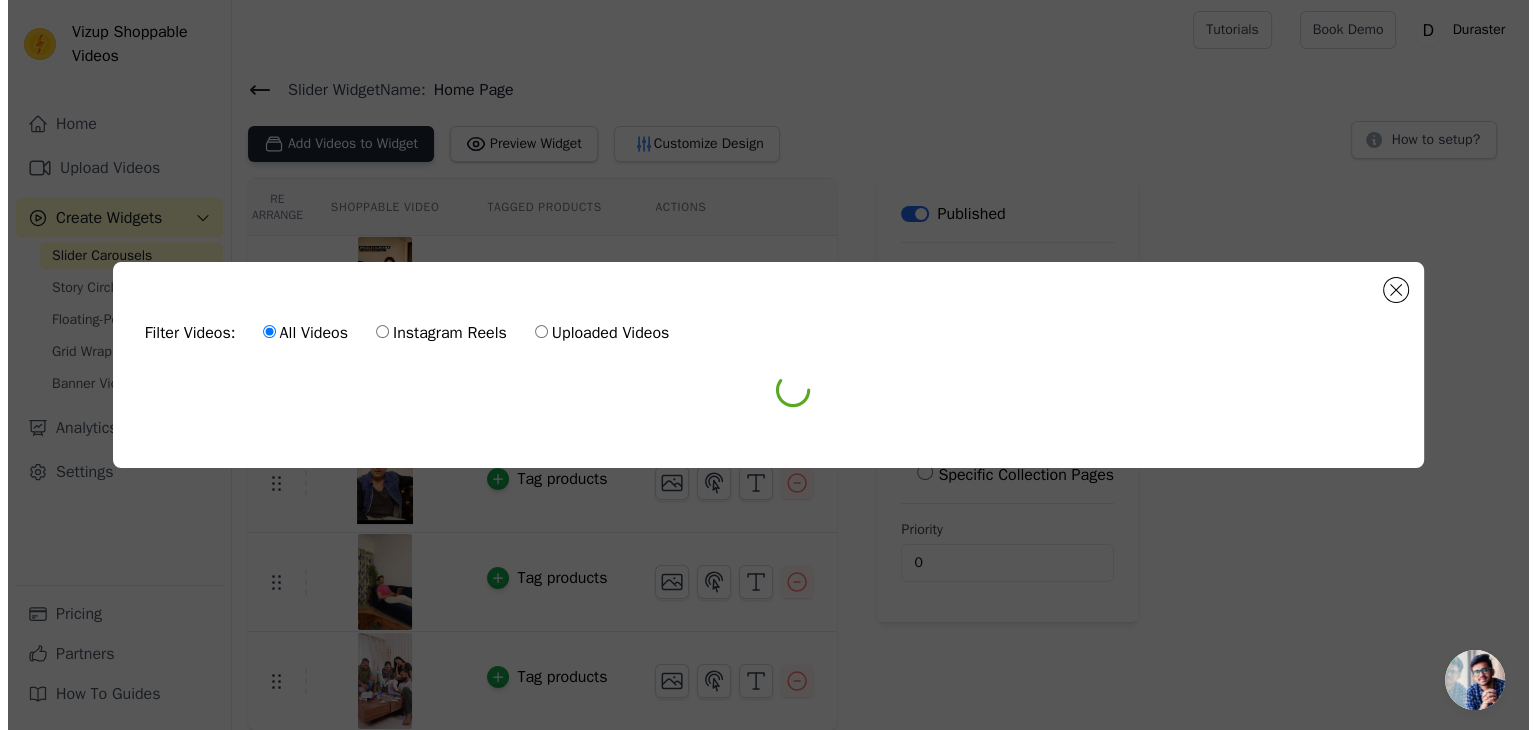 scroll, scrollTop: 0, scrollLeft: 0, axis: both 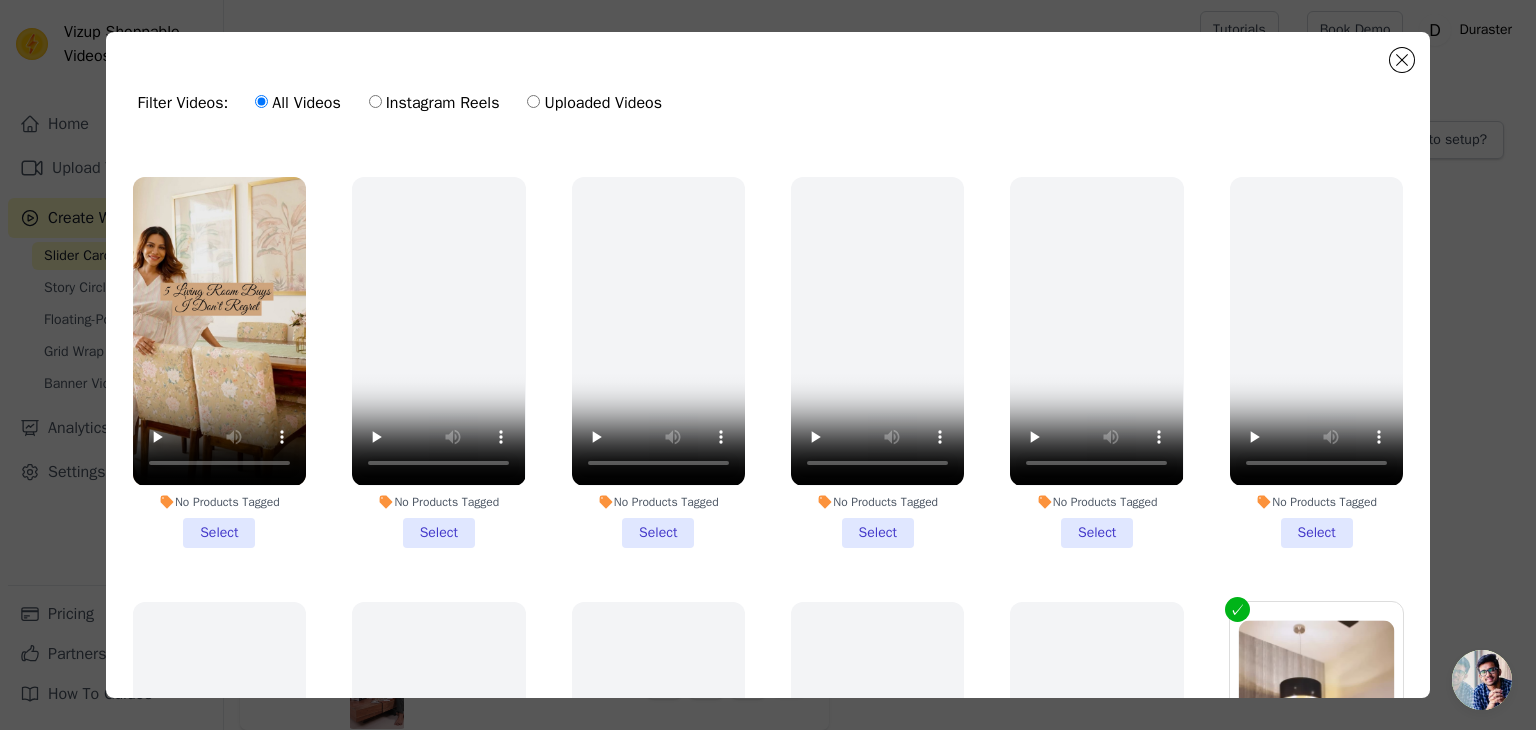 click on "No Products Tagged     Select" at bounding box center [219, 362] 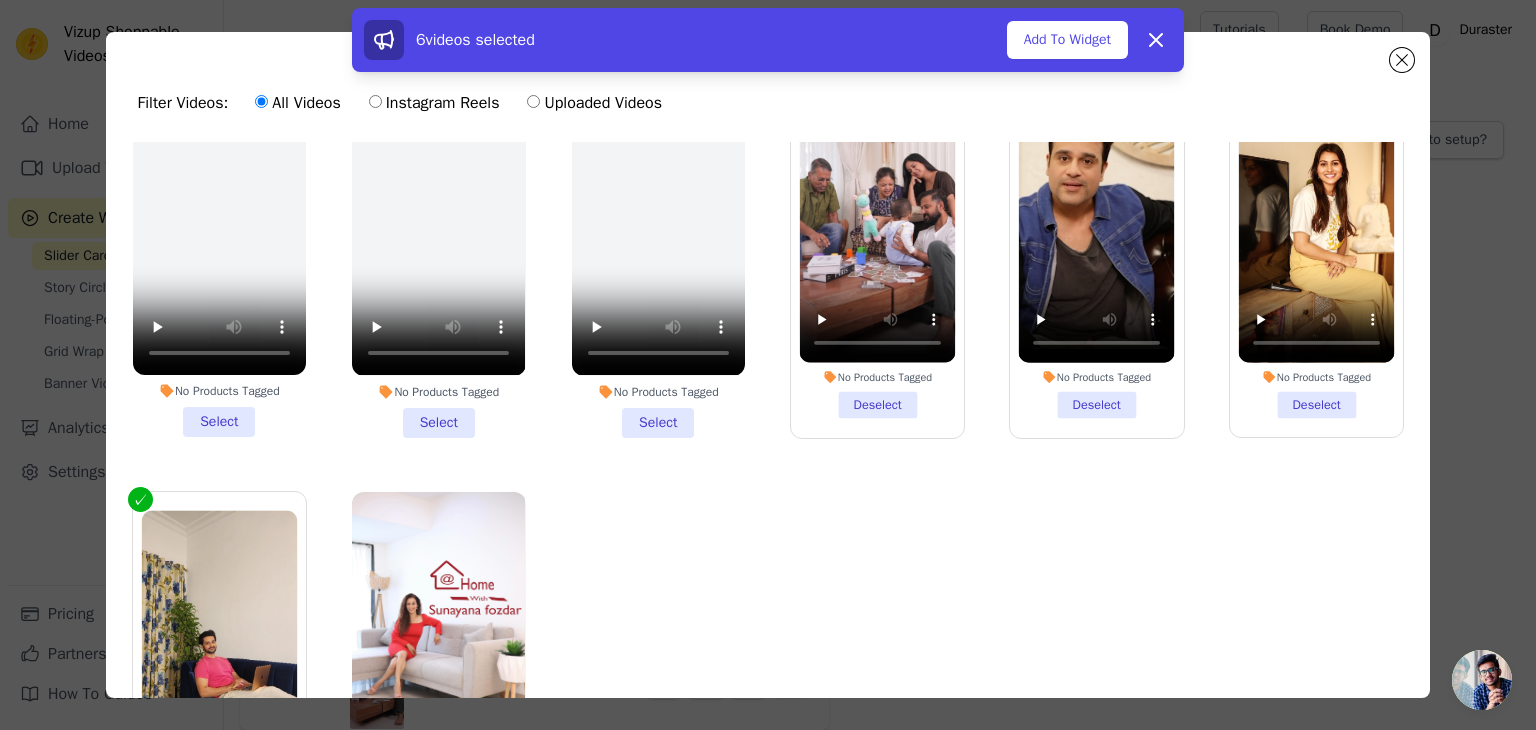 scroll, scrollTop: 1428, scrollLeft: 0, axis: vertical 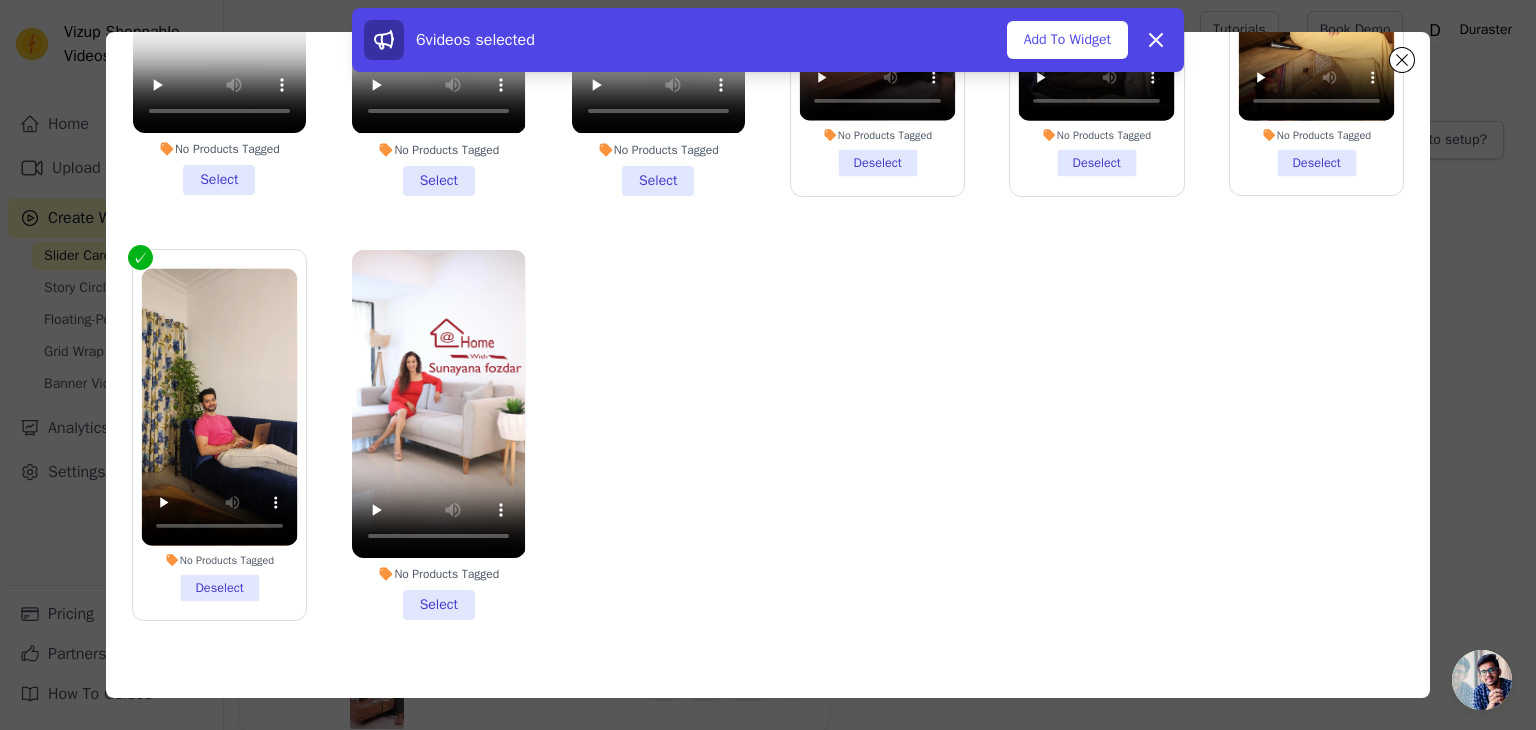 click on "No Products Tagged     Select" at bounding box center [438, 435] 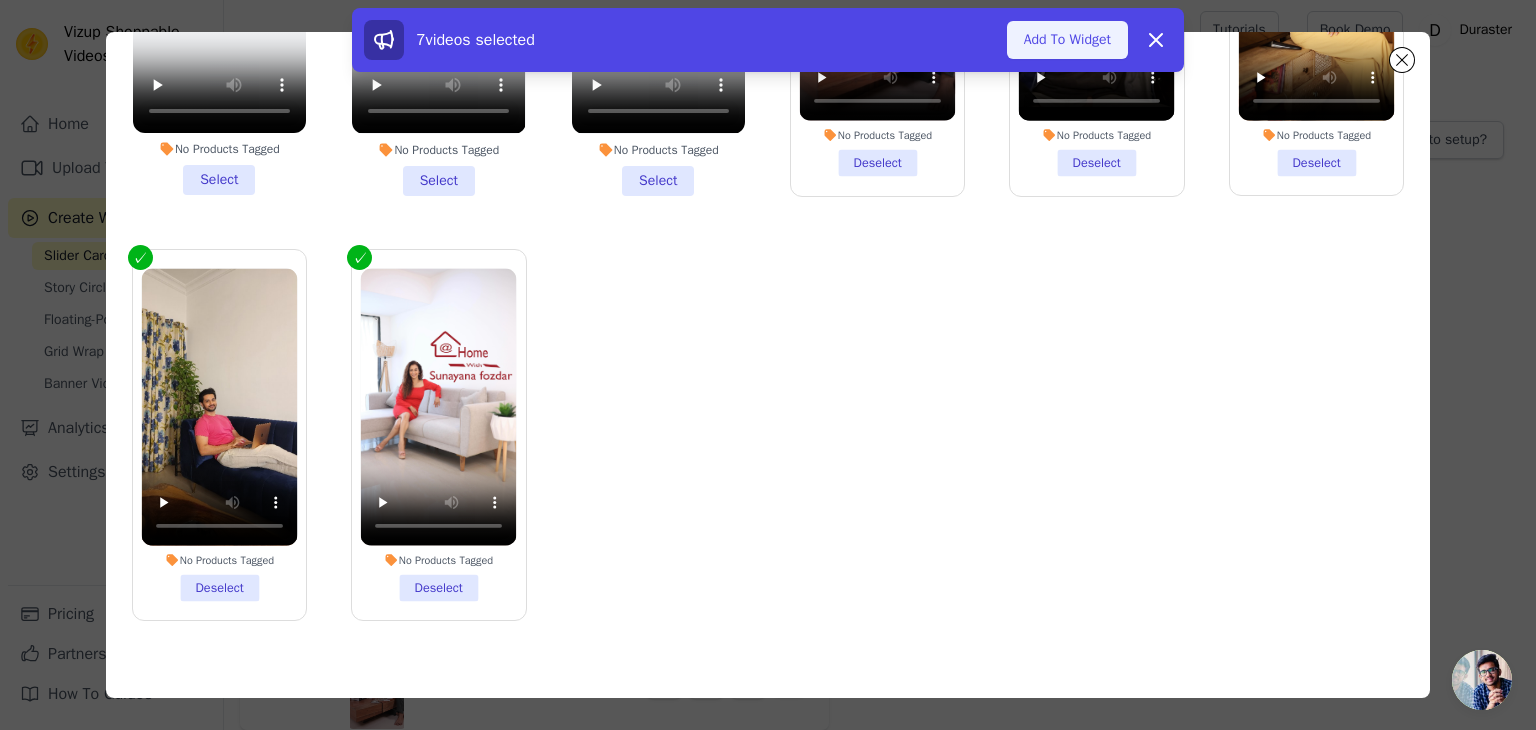 click on "Add To Widget" at bounding box center [1067, 40] 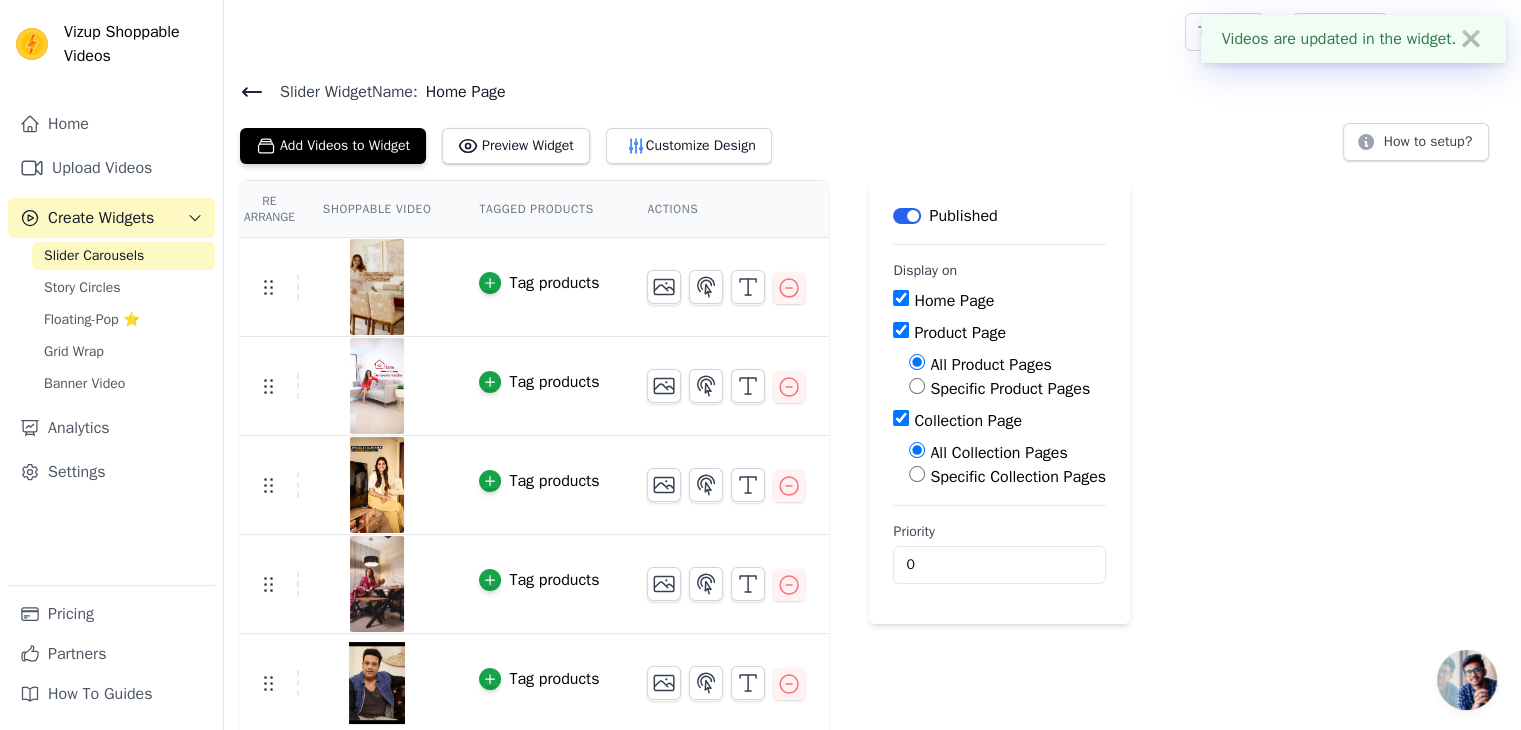 click on "Re Arrange   Shoppable Video   Tagged Products   Actions             Tag products                             Tag products                             Tag products                             Tag products                             Tag products                             Tag products                             Tag products                       Save Videos In This New Order   Save   Dismiss     Label     Published     Display on     Home Page     Product Page     All Product Pages     Specific Product Pages       Collection Page     All Collection Pages     Specific Collection Pages       Priority   0" at bounding box center [872, 555] 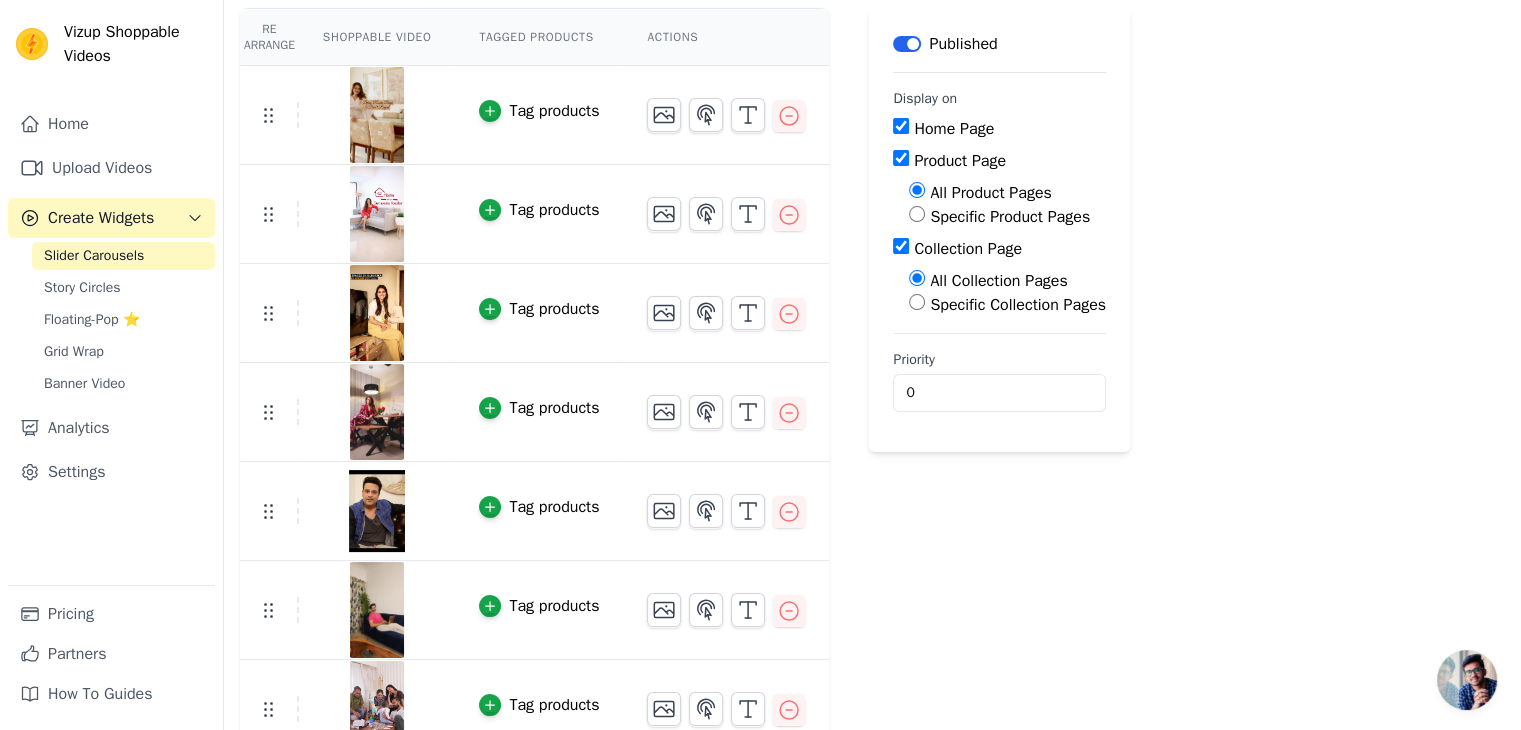 scroll, scrollTop: 200, scrollLeft: 0, axis: vertical 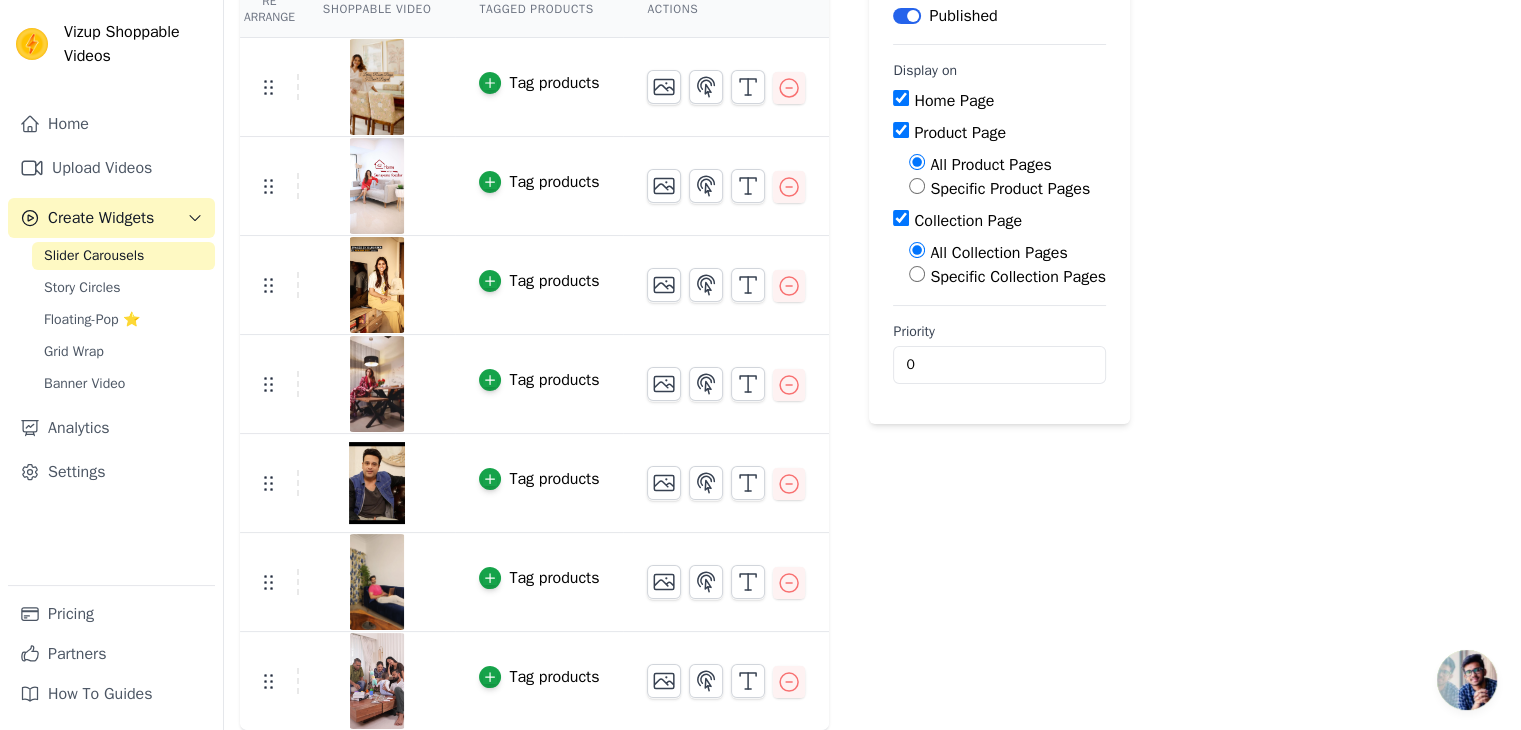 click on "Re Arrange   Shoppable Video   Tagged Products   Actions             Tag products                             Tag products                             Tag products                             Tag products                             Tag products                             Tag products                             Tag products                       Save Videos In This New Order   Save   Dismiss     Label     Published     Display on     Home Page     Product Page     All Product Pages     Specific Product Pages       Collection Page     All Collection Pages     Specific Collection Pages       Priority   0" at bounding box center (872, 355) 